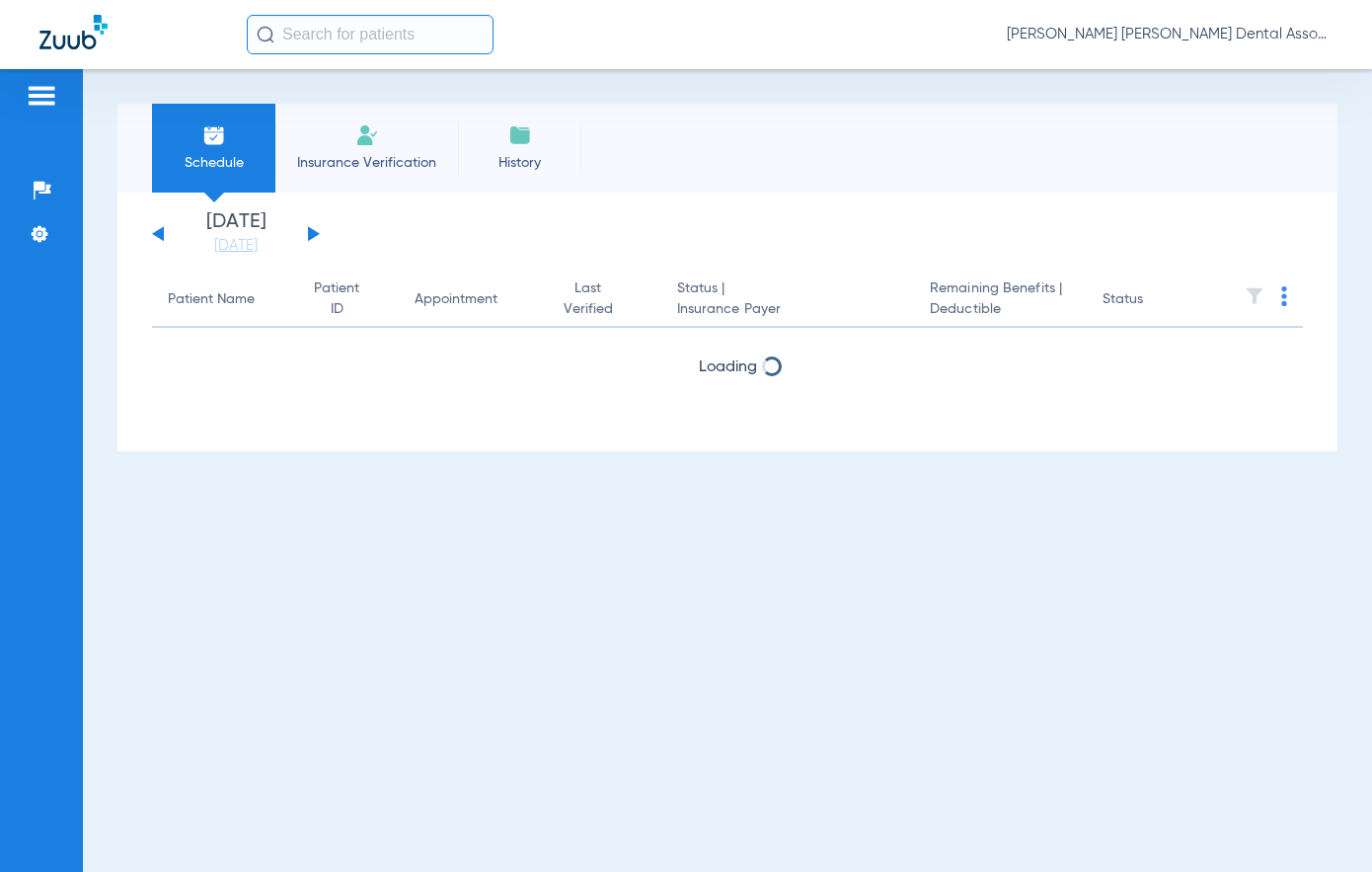 scroll, scrollTop: 0, scrollLeft: 0, axis: both 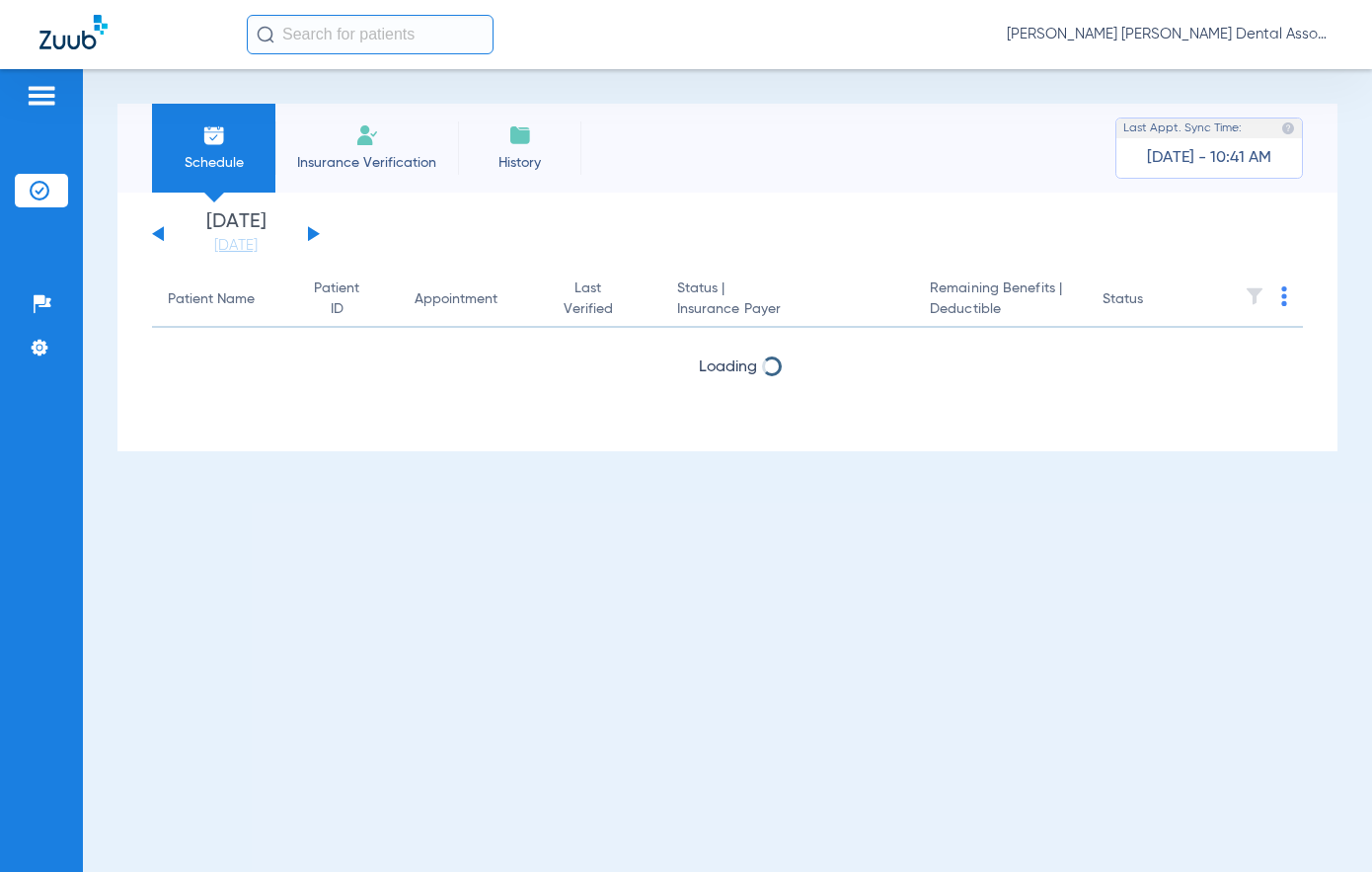 click on "Monday   05-12-2025   Tuesday   05-13-2025   Wednesday   05-14-2025   Thursday   05-15-2025   Friday   05-16-2025   Saturday   05-17-2025   Sunday   05-18-2025   Monday   05-19-2025   Tuesday   05-20-2025   Wednesday   05-21-2025   Thursday   05-22-2025   Friday   05-23-2025   Saturday   05-24-2025   Sunday   05-25-2025   Monday   05-26-2025   Tuesday   05-27-2025   Wednesday   05-28-2025   Thursday   05-29-2025   Friday   05-30-2025   Saturday   05-31-2025   Sunday   06-01-2025   Monday   06-02-2025   Tuesday   06-03-2025   Wednesday   06-04-2025   Thursday   06-05-2025   Friday   06-06-2025   Saturday   06-07-2025   Sunday   06-08-2025   Monday   06-09-2025   Tuesday   06-10-2025   Wednesday   06-11-2025   Thursday   06-12-2025   Friday   06-13-2025   Saturday   06-14-2025   Sunday   06-15-2025   Monday   06-16-2025   Tuesday   06-17-2025   Wednesday   06-18-2025   Thursday   06-19-2025   Friday   06-20-2025   Saturday   06-21-2025   Sunday   06-22-2025   Monday   06-23-2025   Tuesday   06-24-2025   Today" 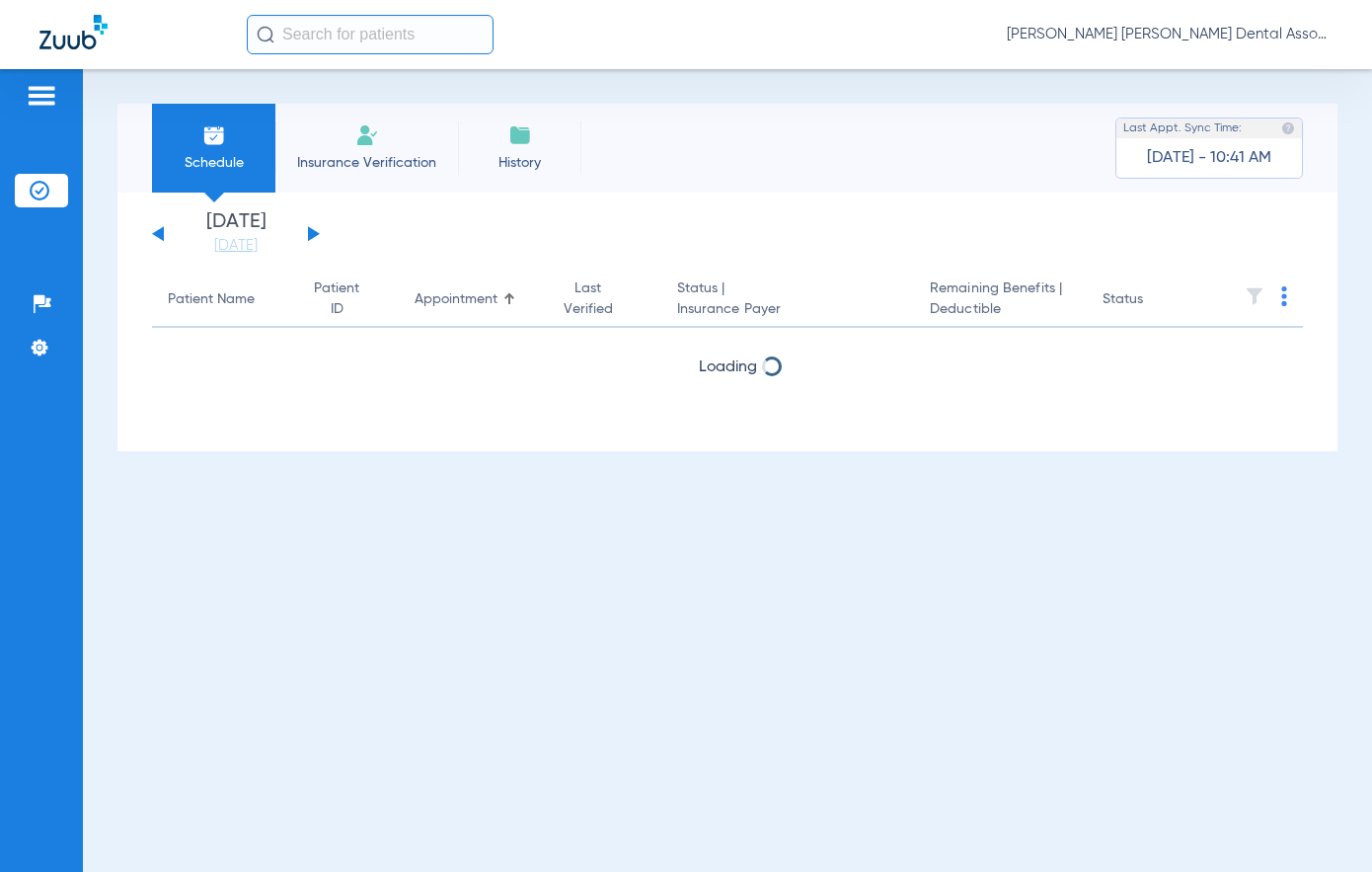 click 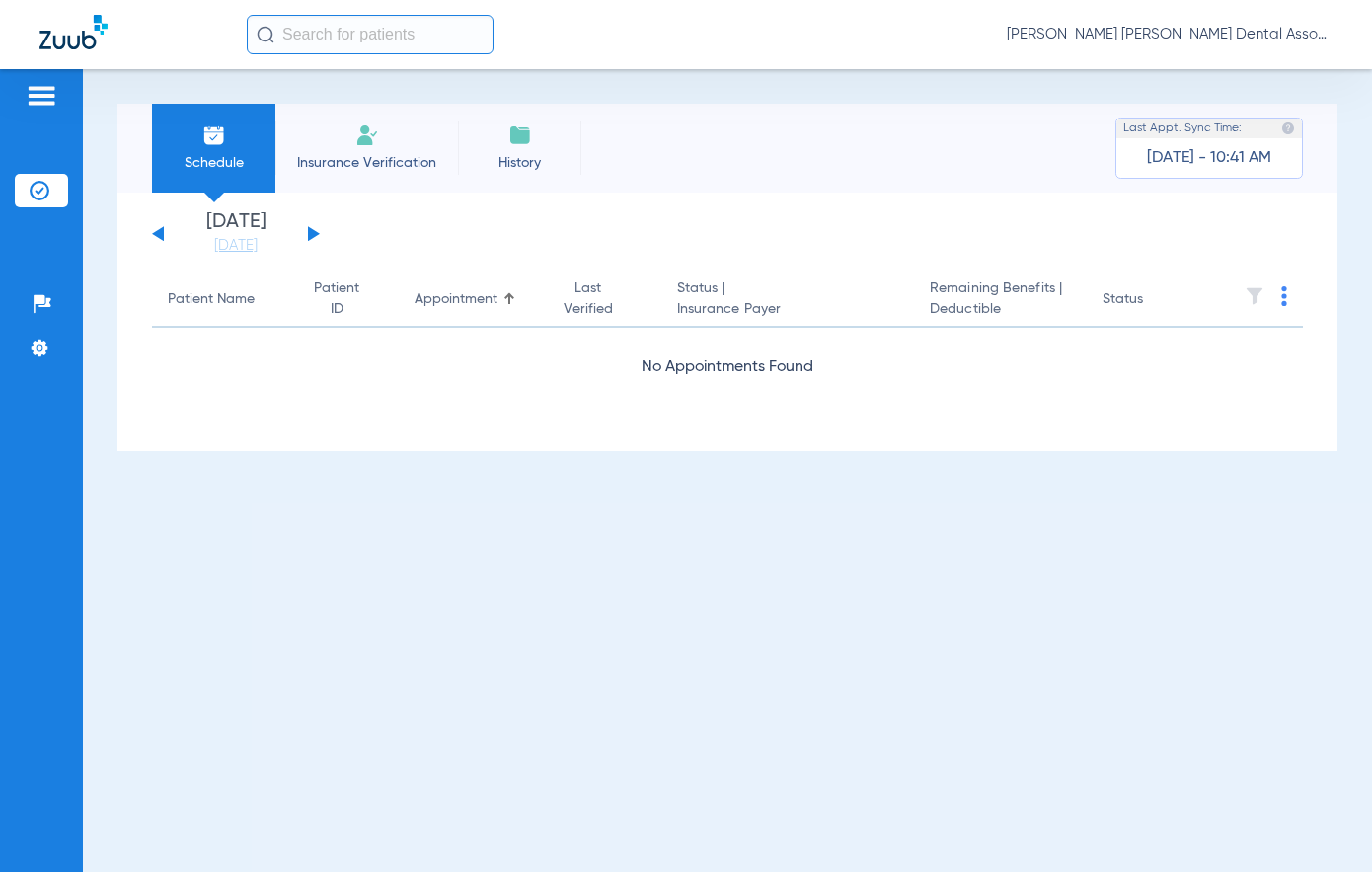 click 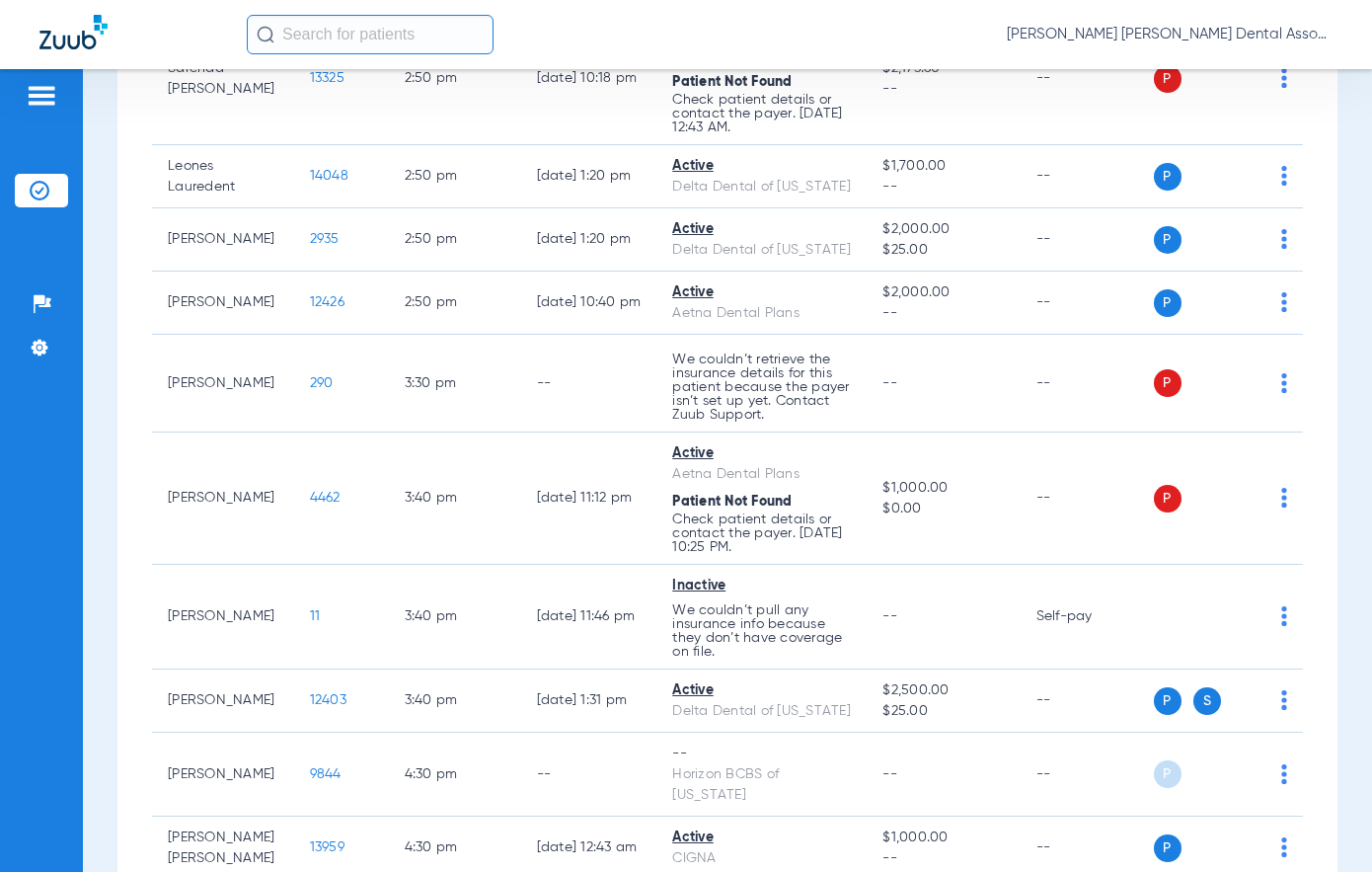 scroll, scrollTop: 3106, scrollLeft: 0, axis: vertical 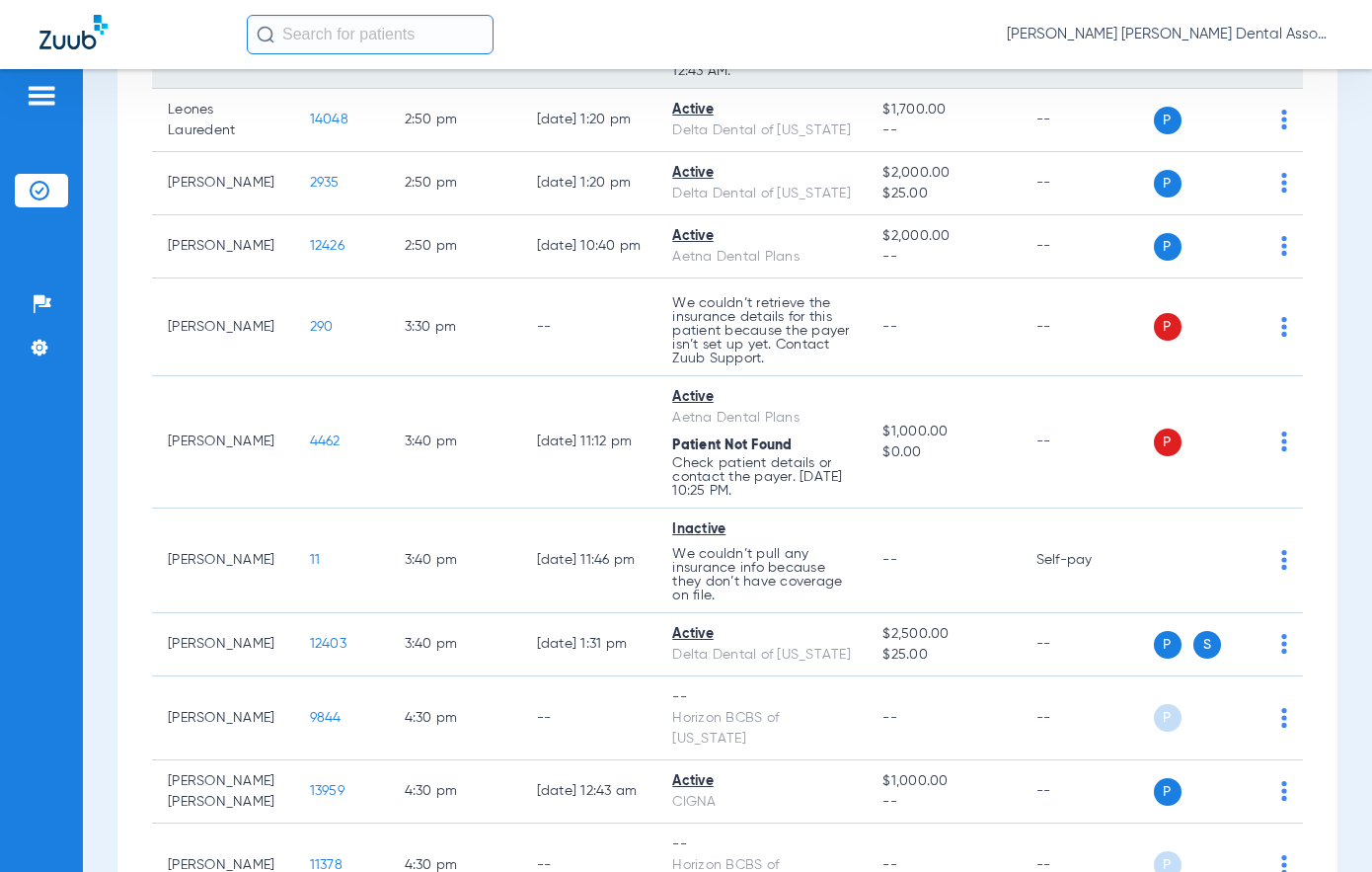 click 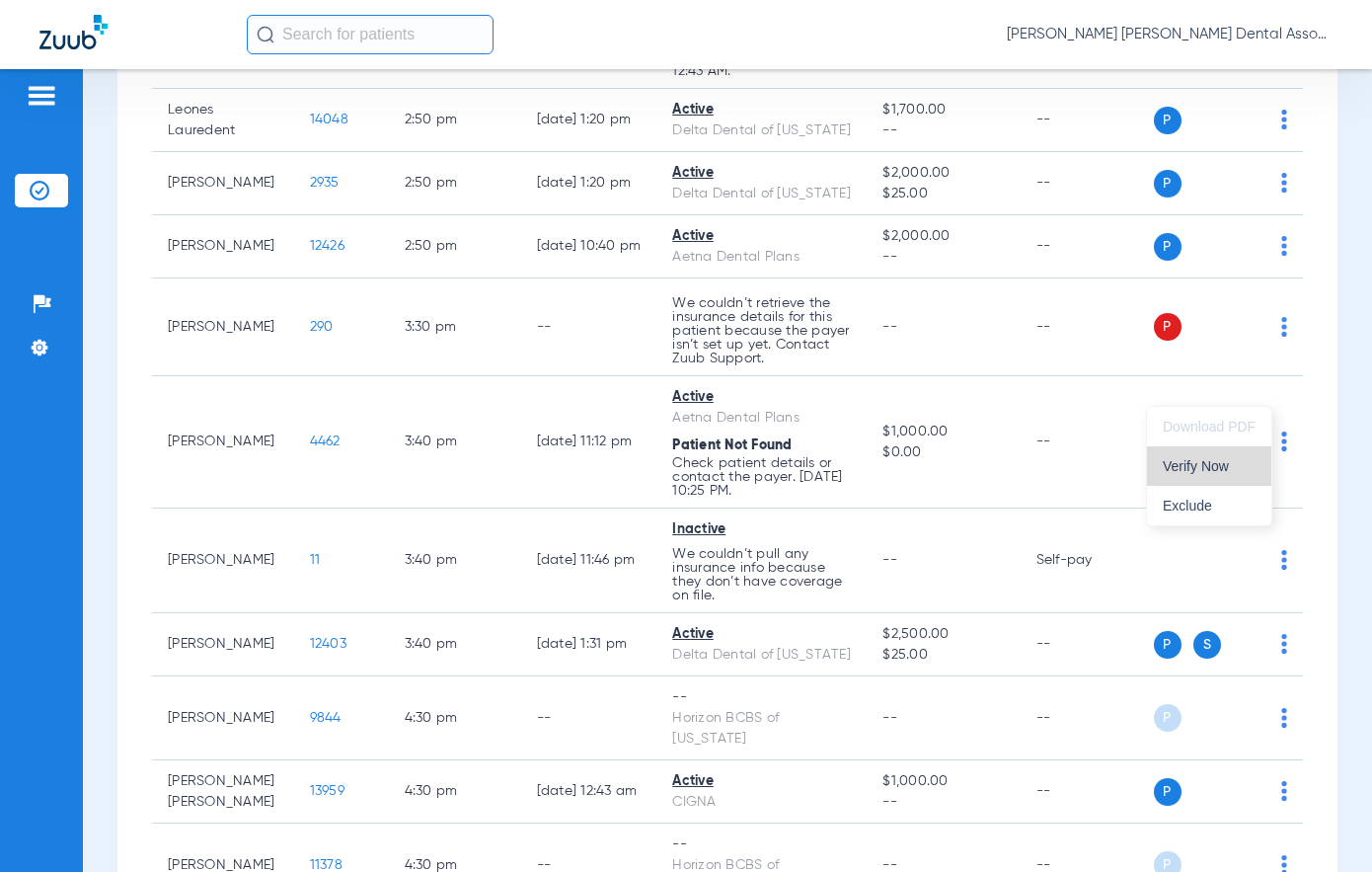 click on "Verify Now" at bounding box center [1209, 466] 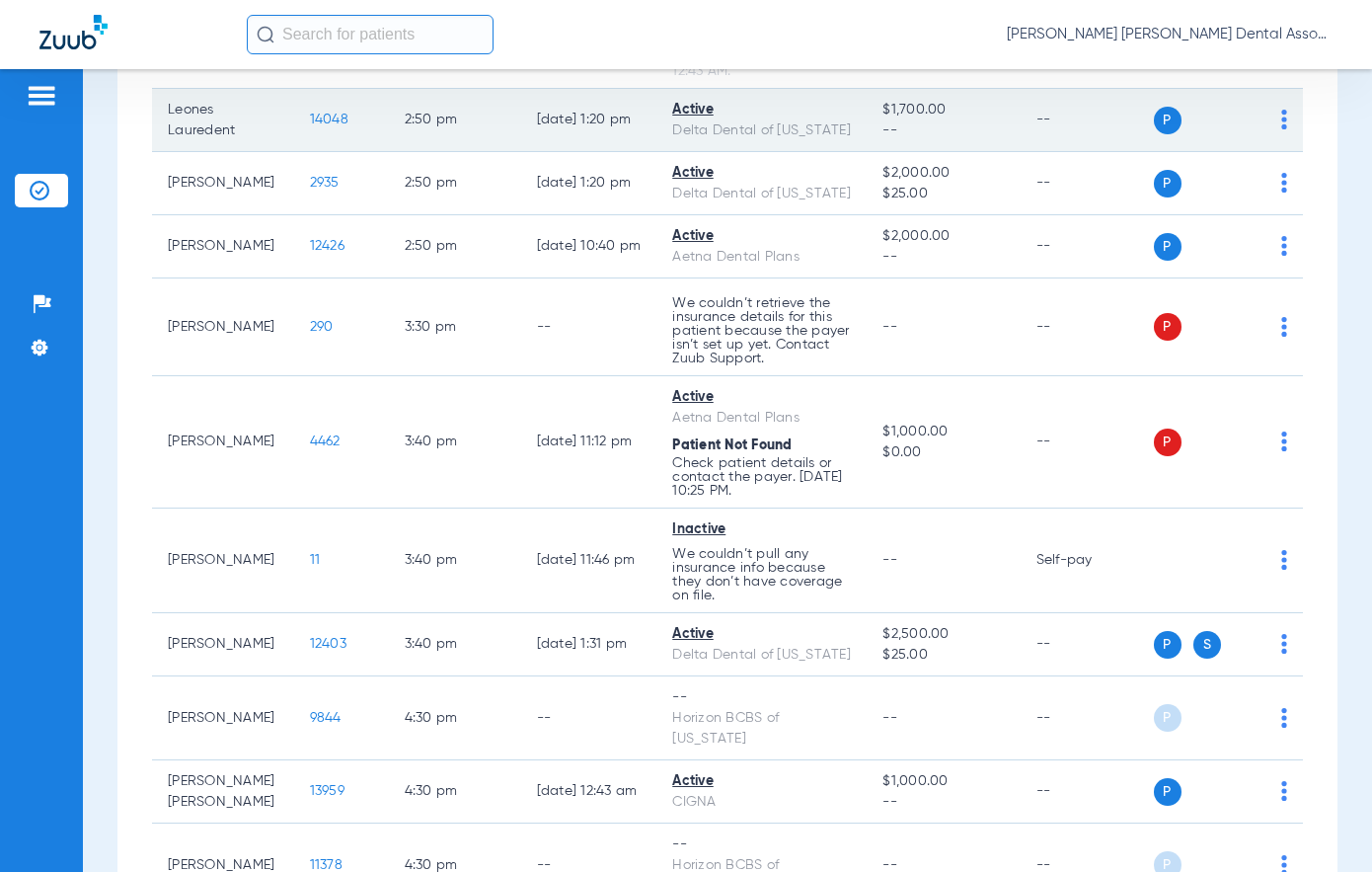 click on "Active   Delta Dental of Pennsylvania" 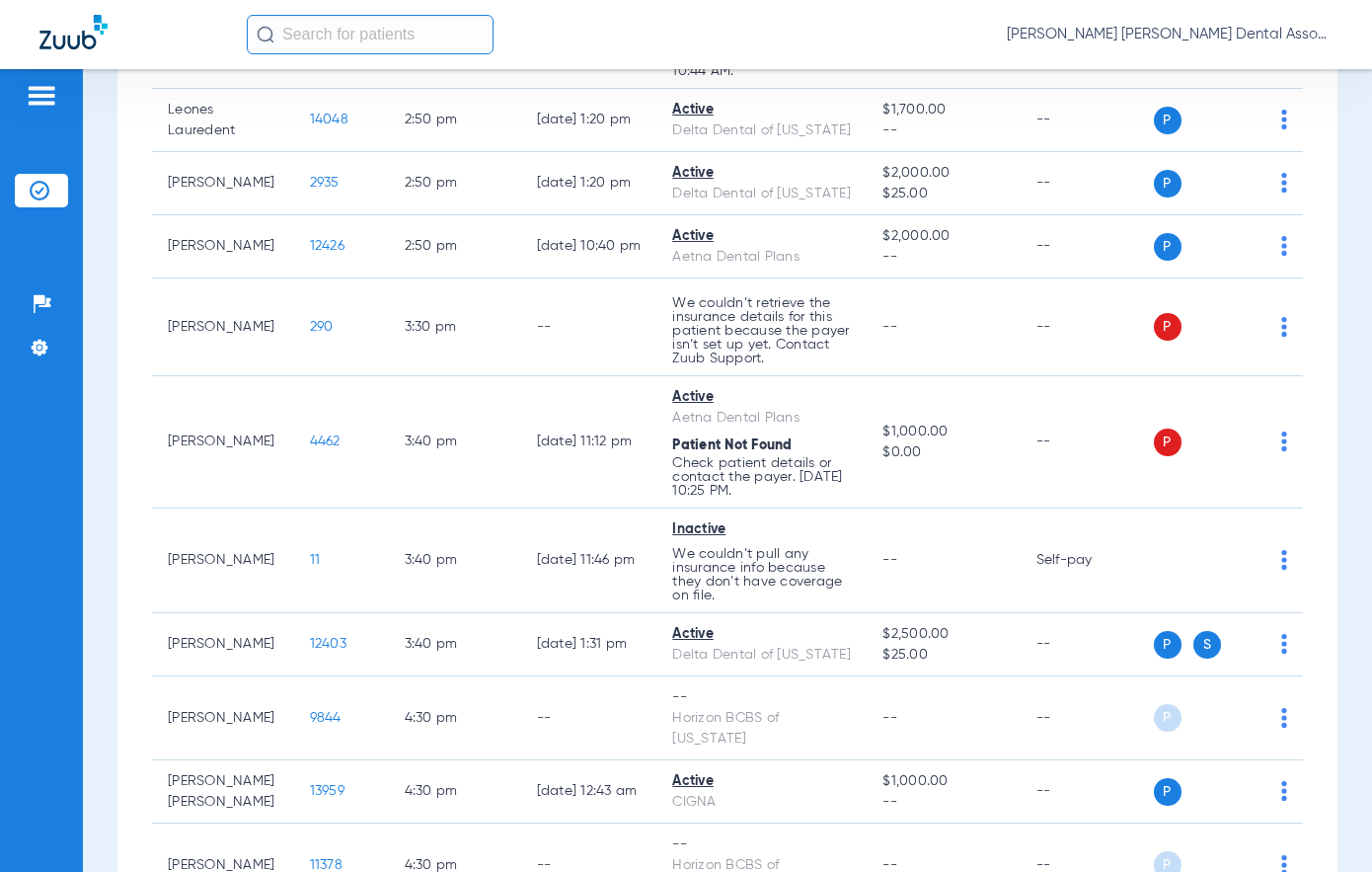drag, startPoint x: 636, startPoint y: 279, endPoint x: 661, endPoint y: 283, distance: 25.317978 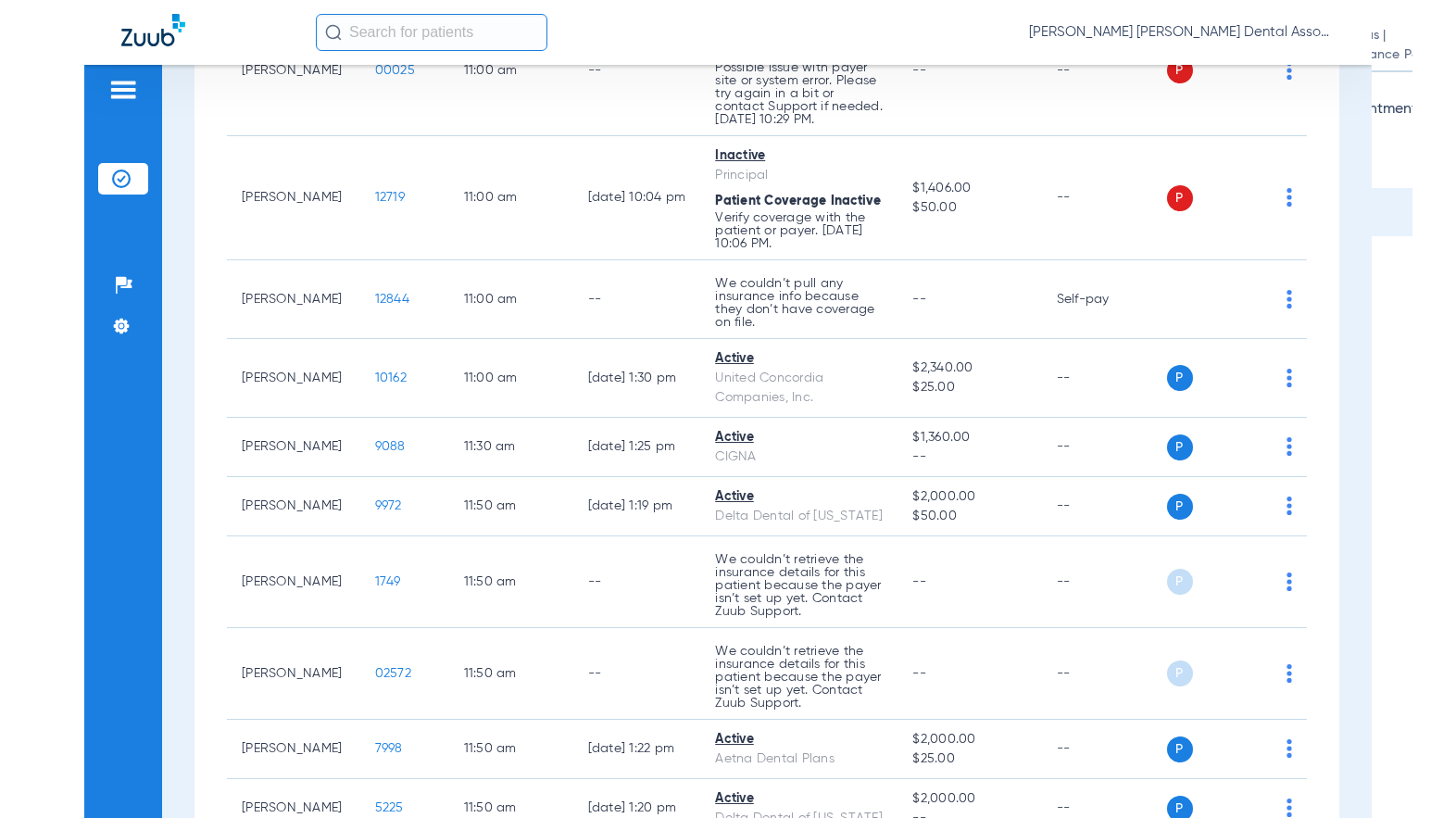 scroll, scrollTop: 0, scrollLeft: 0, axis: both 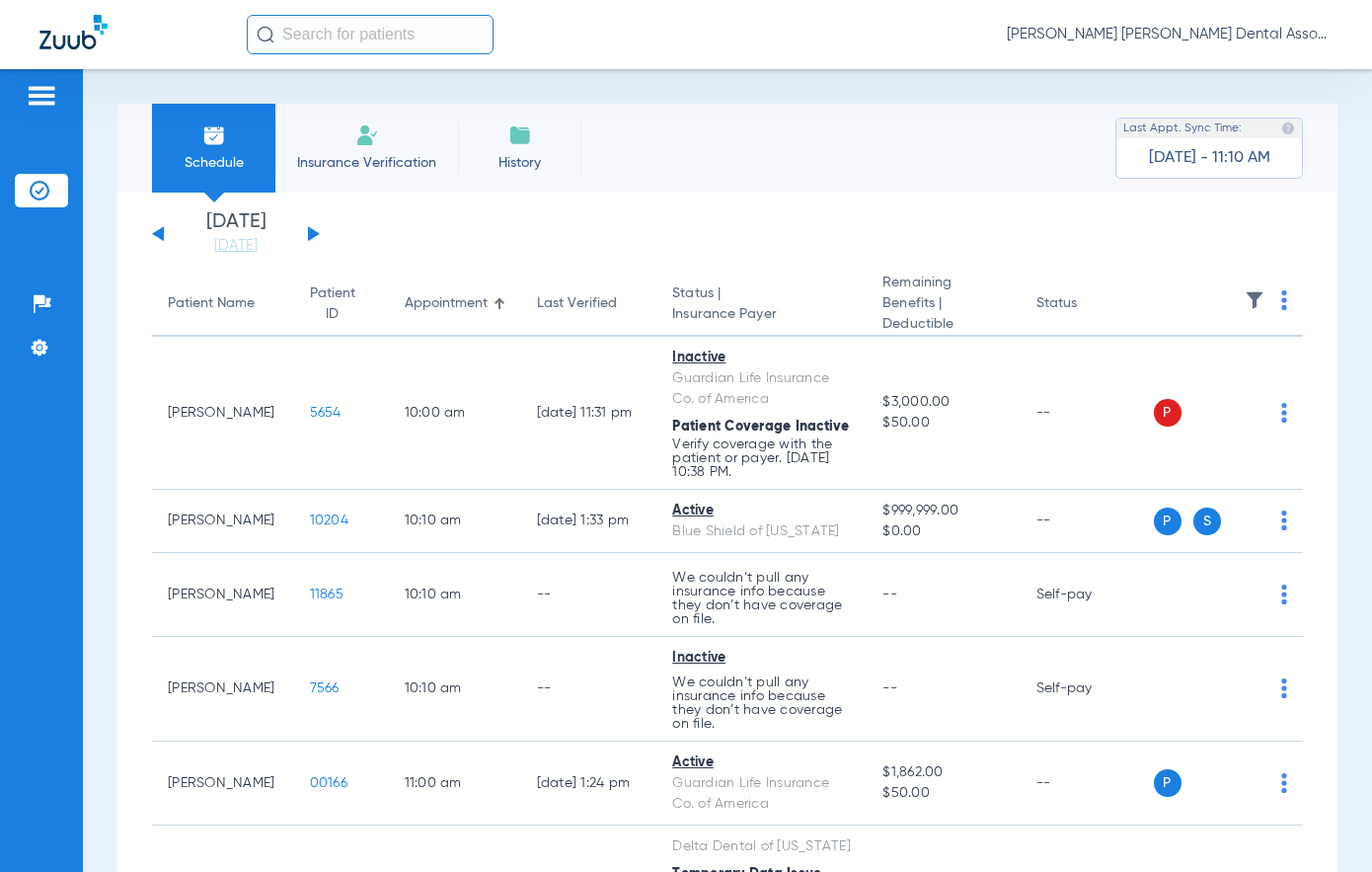 click on "Monday   05-12-2025   Tuesday   05-13-2025   Wednesday   05-14-2025   Thursday   05-15-2025   Friday   05-16-2025   Saturday   05-17-2025   Sunday   05-18-2025   Monday   05-19-2025   Tuesday   05-20-2025   Wednesday   05-21-2025   Thursday   05-22-2025   Friday   05-23-2025   Saturday   05-24-2025   Sunday   05-25-2025   Monday   05-26-2025   Tuesday   05-27-2025   Wednesday   05-28-2025   Thursday   05-29-2025   Friday   05-30-2025   Saturday   05-31-2025   Sunday   06-01-2025   Monday   06-02-2025   Tuesday   06-03-2025   Wednesday   06-04-2025   Thursday   06-05-2025   Friday   06-06-2025   Saturday   06-07-2025   Sunday   06-08-2025   Monday   06-09-2025   Tuesday   06-10-2025   Wednesday   06-11-2025   Thursday   06-12-2025   Friday   06-13-2025   Saturday   06-14-2025   Sunday   06-15-2025   Monday   06-16-2025   Tuesday   06-17-2025   Wednesday   06-18-2025   Thursday   06-19-2025   Friday   06-20-2025   Saturday   06-21-2025   Sunday   06-22-2025   Monday   06-23-2025   Tuesday   06-24-2025   Today" 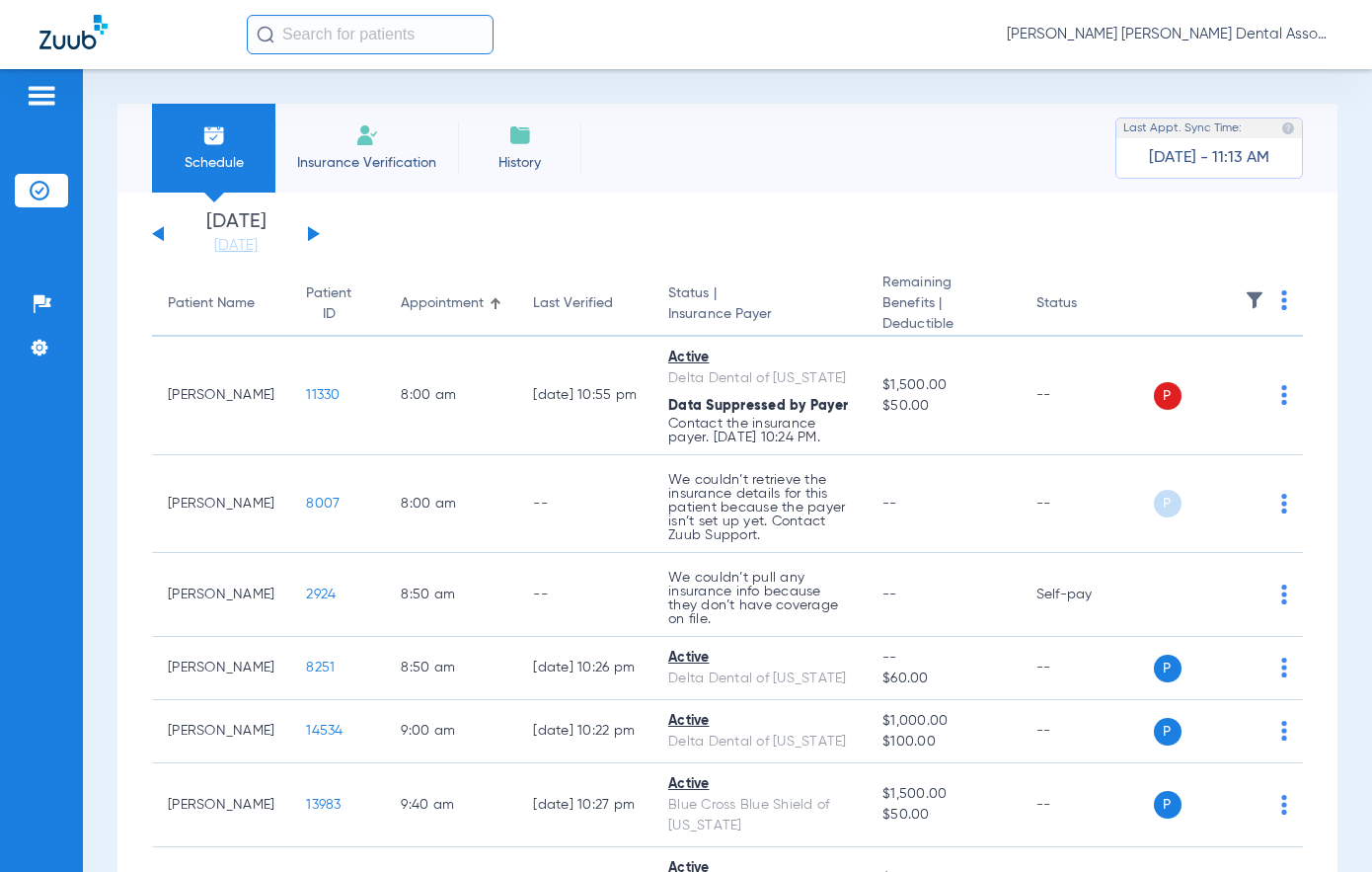 click on "Monday   05-12-2025   Tuesday   05-13-2025   Wednesday   05-14-2025   Thursday   05-15-2025   Friday   05-16-2025   Saturday   05-17-2025   Sunday   05-18-2025   Monday   05-19-2025   Tuesday   05-20-2025   Wednesday   05-21-2025   Thursday   05-22-2025   Friday   05-23-2025   Saturday   05-24-2025   Sunday   05-25-2025   Monday   05-26-2025   Tuesday   05-27-2025   Wednesday   05-28-2025   Thursday   05-29-2025   Friday   05-30-2025   Saturday   05-31-2025   Sunday   06-01-2025   Monday   06-02-2025   Tuesday   06-03-2025   Wednesday   06-04-2025   Thursday   06-05-2025   Friday   06-06-2025   Saturday   06-07-2025   Sunday   06-08-2025   Monday   06-09-2025   Tuesday   06-10-2025   Wednesday   06-11-2025   Thursday   06-12-2025   Friday   06-13-2025   Saturday   06-14-2025   Sunday   06-15-2025   Monday   06-16-2025   Tuesday   06-17-2025   Wednesday   06-18-2025   Thursday   06-19-2025   Friday   06-20-2025   Saturday   06-21-2025   Sunday   06-22-2025   Monday   06-23-2025   Tuesday   06-24-2025   Today" 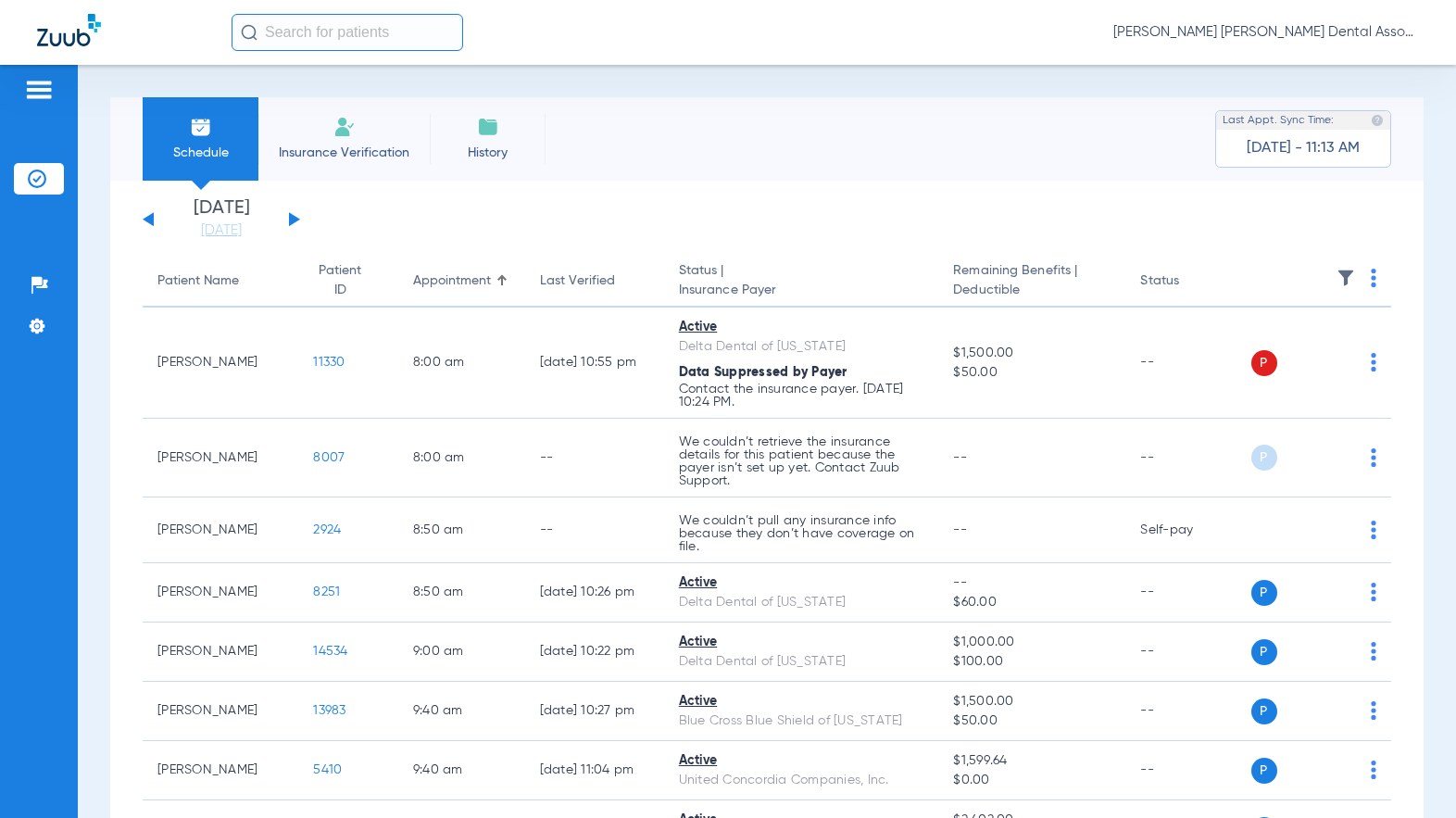 click on "Monday   05-12-2025   Tuesday   05-13-2025   Wednesday   05-14-2025   Thursday   05-15-2025   Friday   05-16-2025   Saturday   05-17-2025   Sunday   05-18-2025   Monday   05-19-2025   Tuesday   05-20-2025   Wednesday   05-21-2025   Thursday   05-22-2025   Friday   05-23-2025   Saturday   05-24-2025   Sunday   05-25-2025   Monday   05-26-2025   Tuesday   05-27-2025   Wednesday   05-28-2025   Thursday   05-29-2025   Friday   05-30-2025   Saturday   05-31-2025   Sunday   06-01-2025   Monday   06-02-2025   Tuesday   06-03-2025   Wednesday   06-04-2025   Thursday   06-05-2025   Friday   06-06-2025   Saturday   06-07-2025   Sunday   06-08-2025   Monday   06-09-2025   Tuesday   06-10-2025   Wednesday   06-11-2025   Thursday   06-12-2025   Friday   06-13-2025   Saturday   06-14-2025   Sunday   06-15-2025   Monday   06-16-2025   Tuesday   06-17-2025   Wednesday   06-18-2025   Thursday   06-19-2025   Friday   06-20-2025   Saturday   06-21-2025   Sunday   06-22-2025   Monday   06-23-2025   Tuesday   06-24-2025   Today" 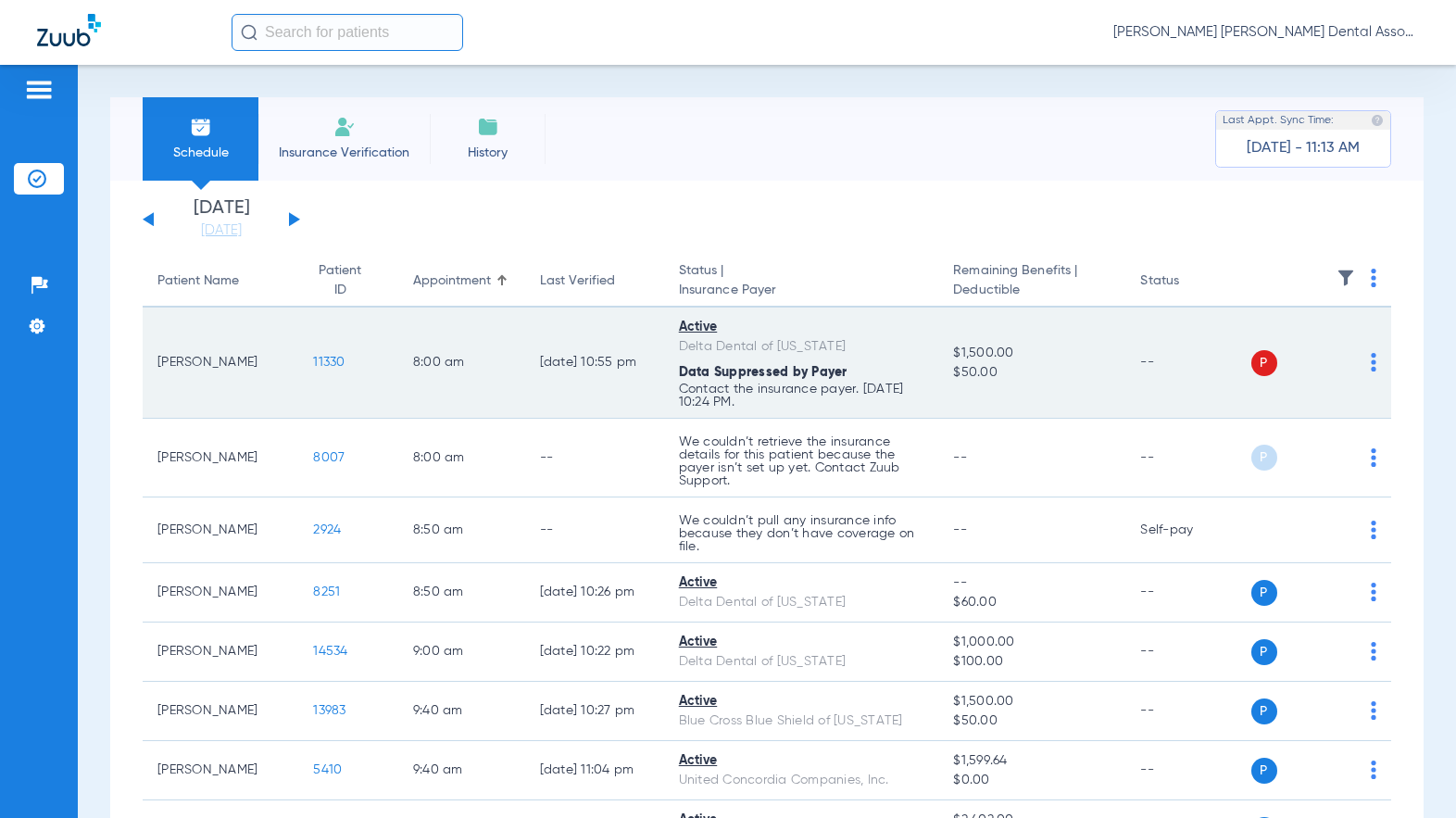 click 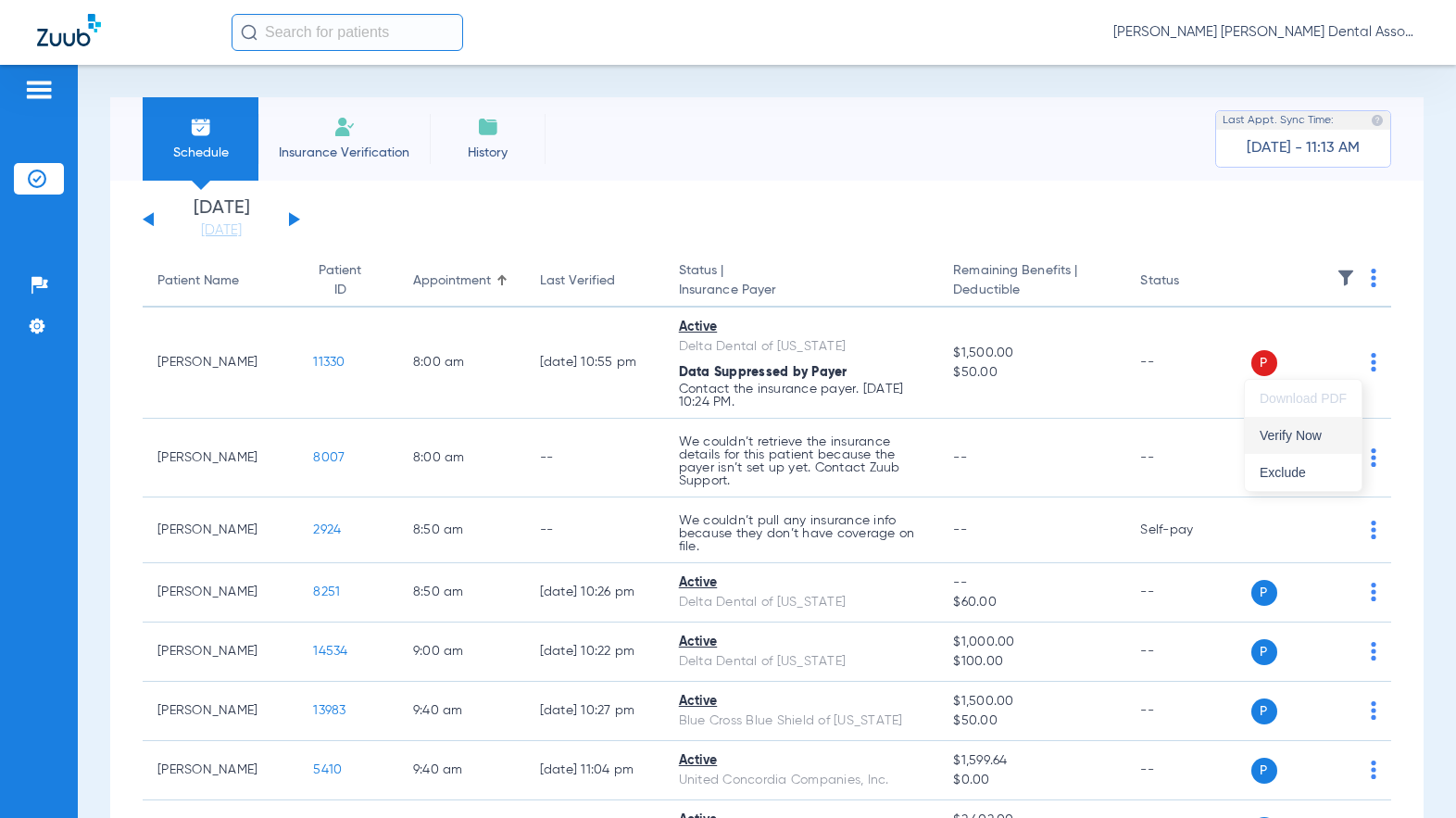 click on "Verify Now" at bounding box center [1303, 435] 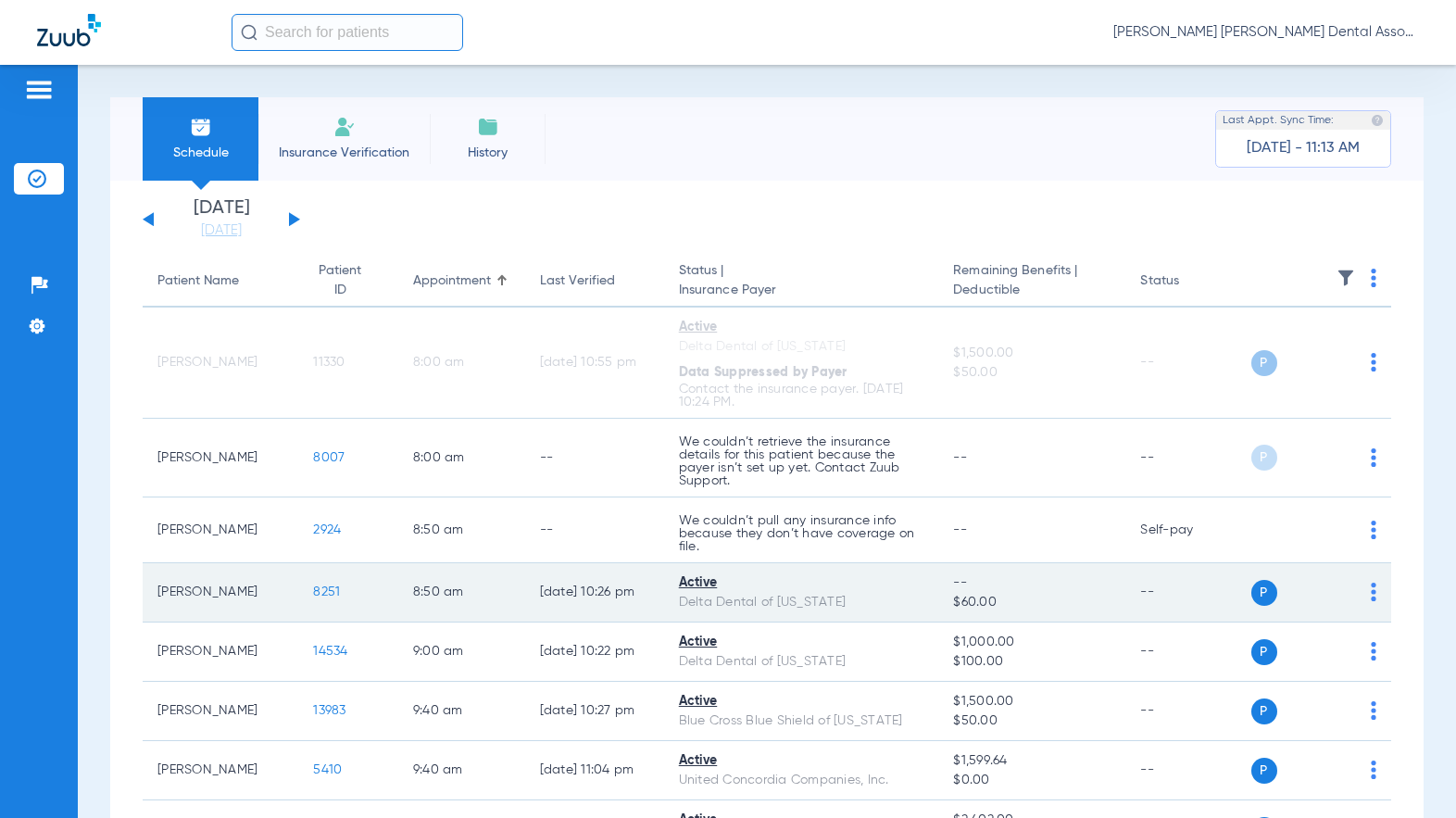 drag, startPoint x: 525, startPoint y: 594, endPoint x: 543, endPoint y: 591, distance: 18.248288 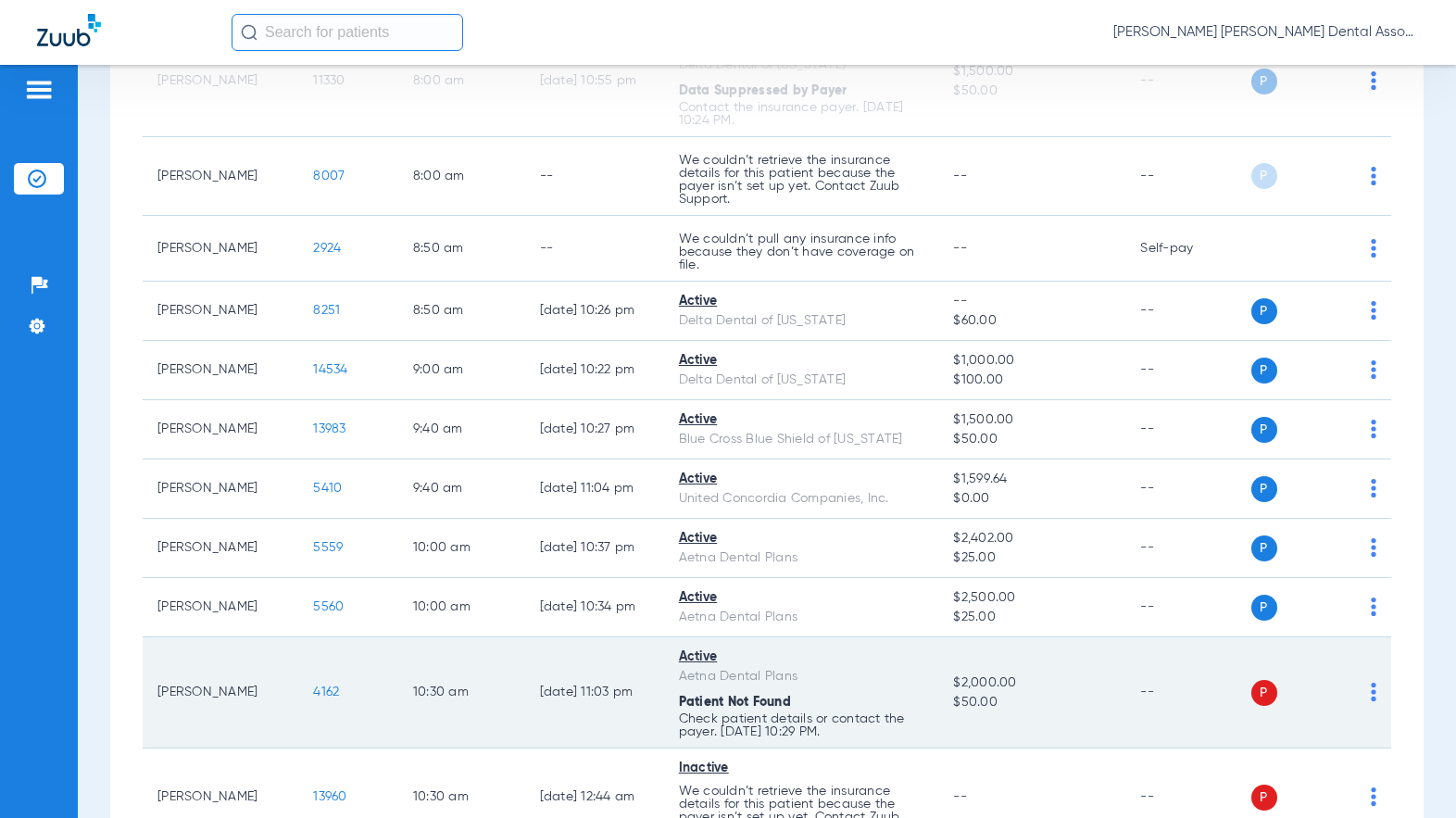 scroll, scrollTop: 463, scrollLeft: 0, axis: vertical 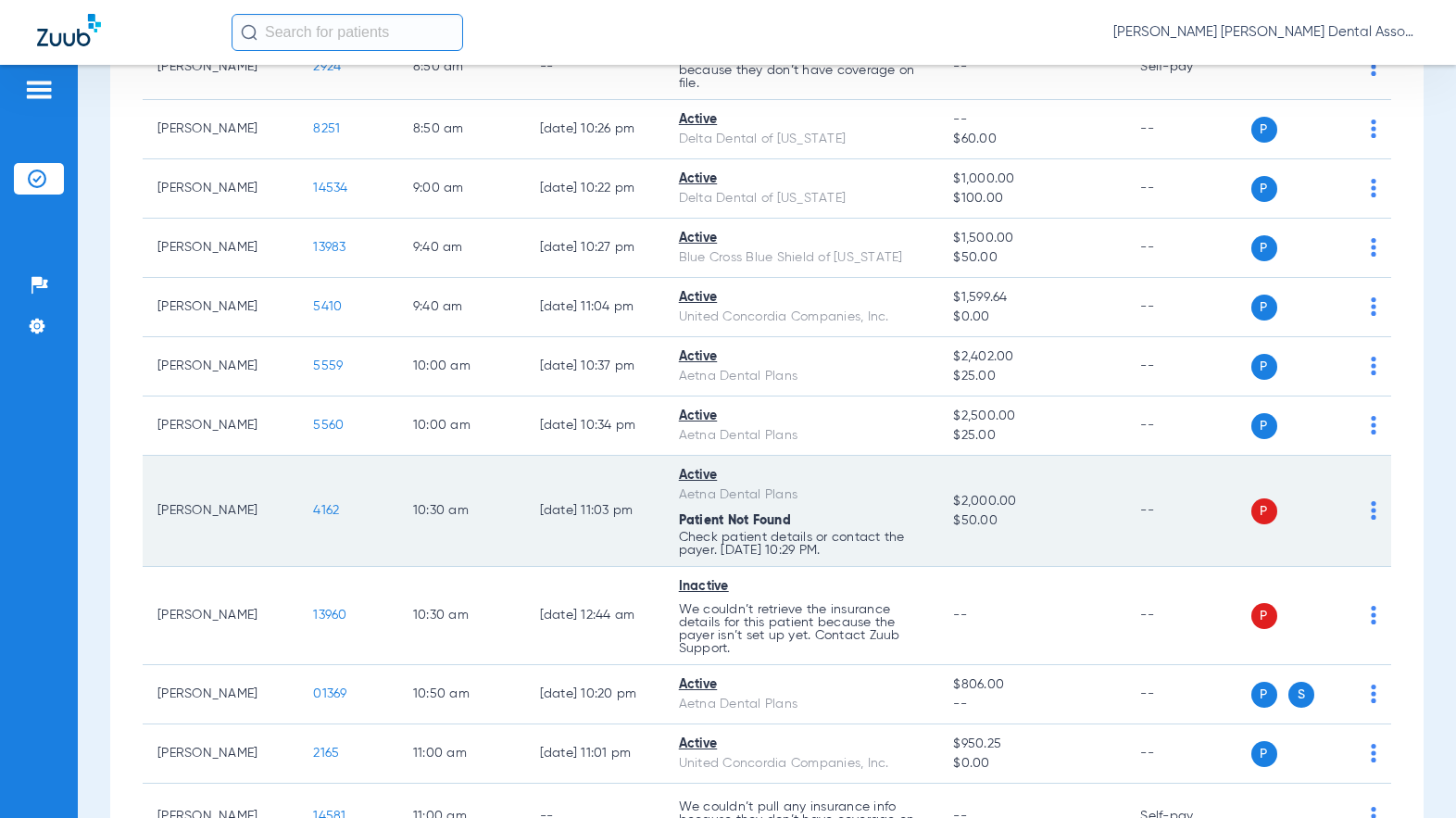 click on "12/07/24 11:03 PM" 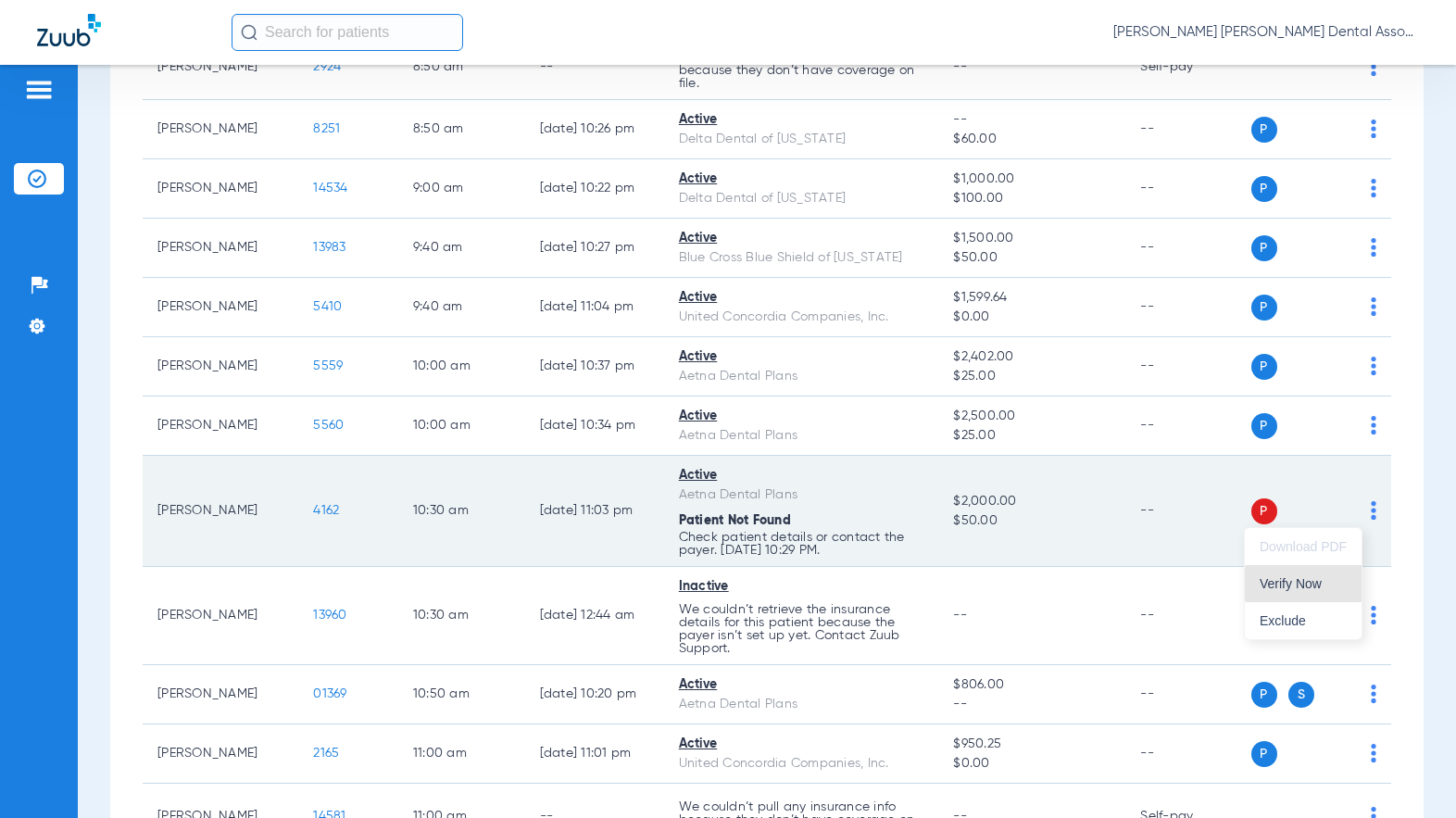 drag, startPoint x: 1320, startPoint y: 584, endPoint x: 1274, endPoint y: 545, distance: 60.30755 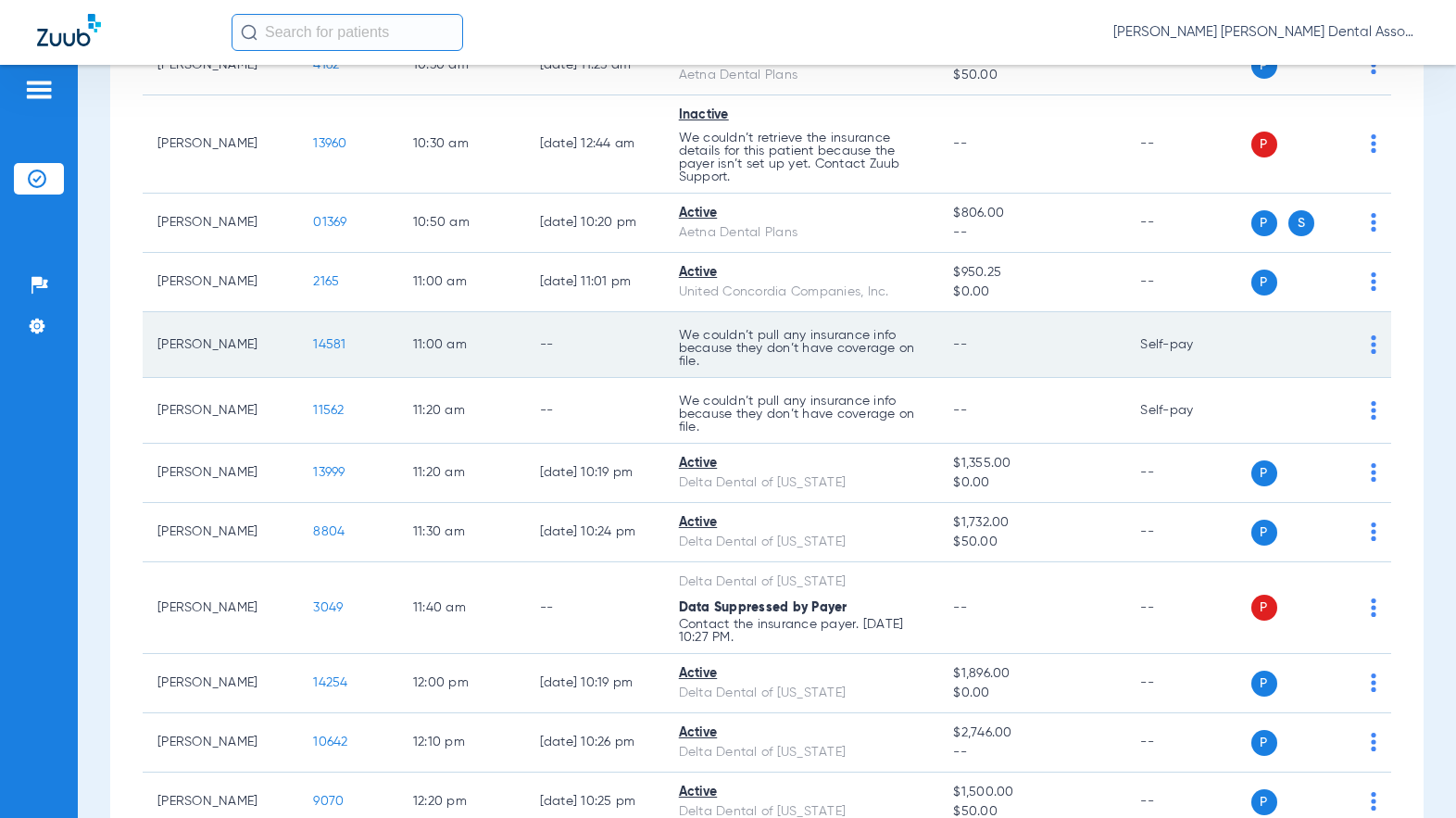 scroll, scrollTop: 875, scrollLeft: 0, axis: vertical 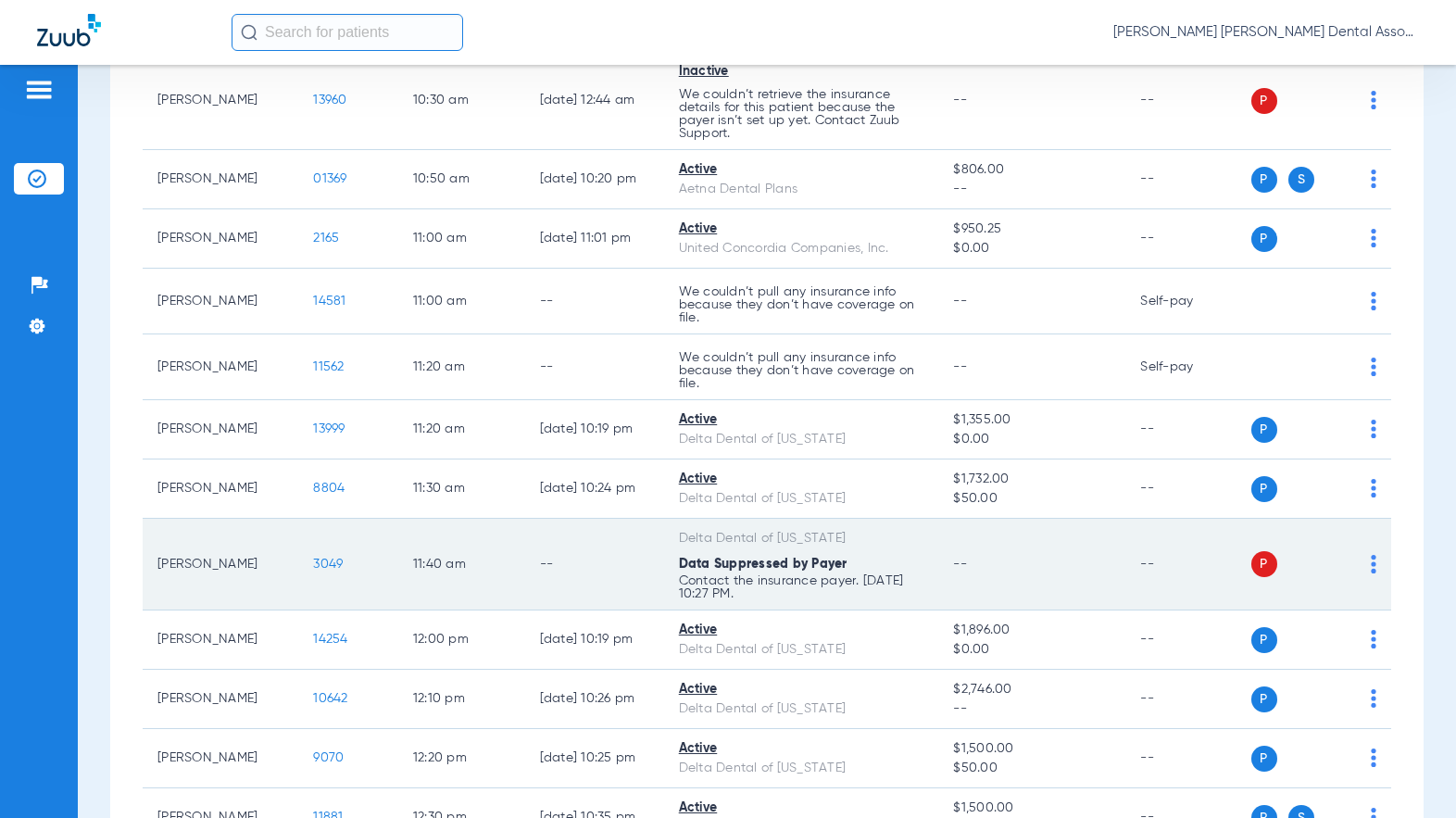 click 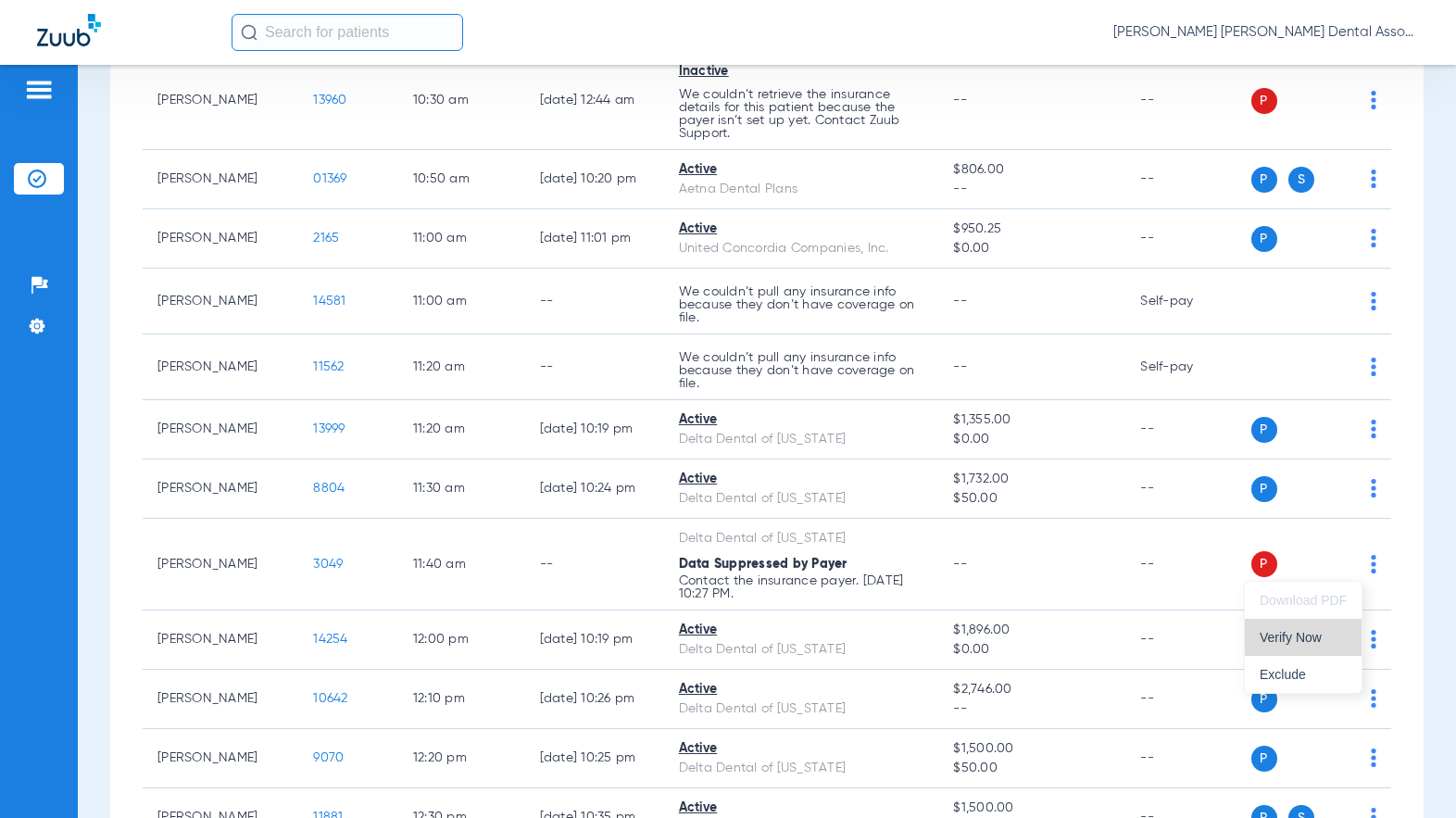 click on "Verify Now" at bounding box center [1303, 637] 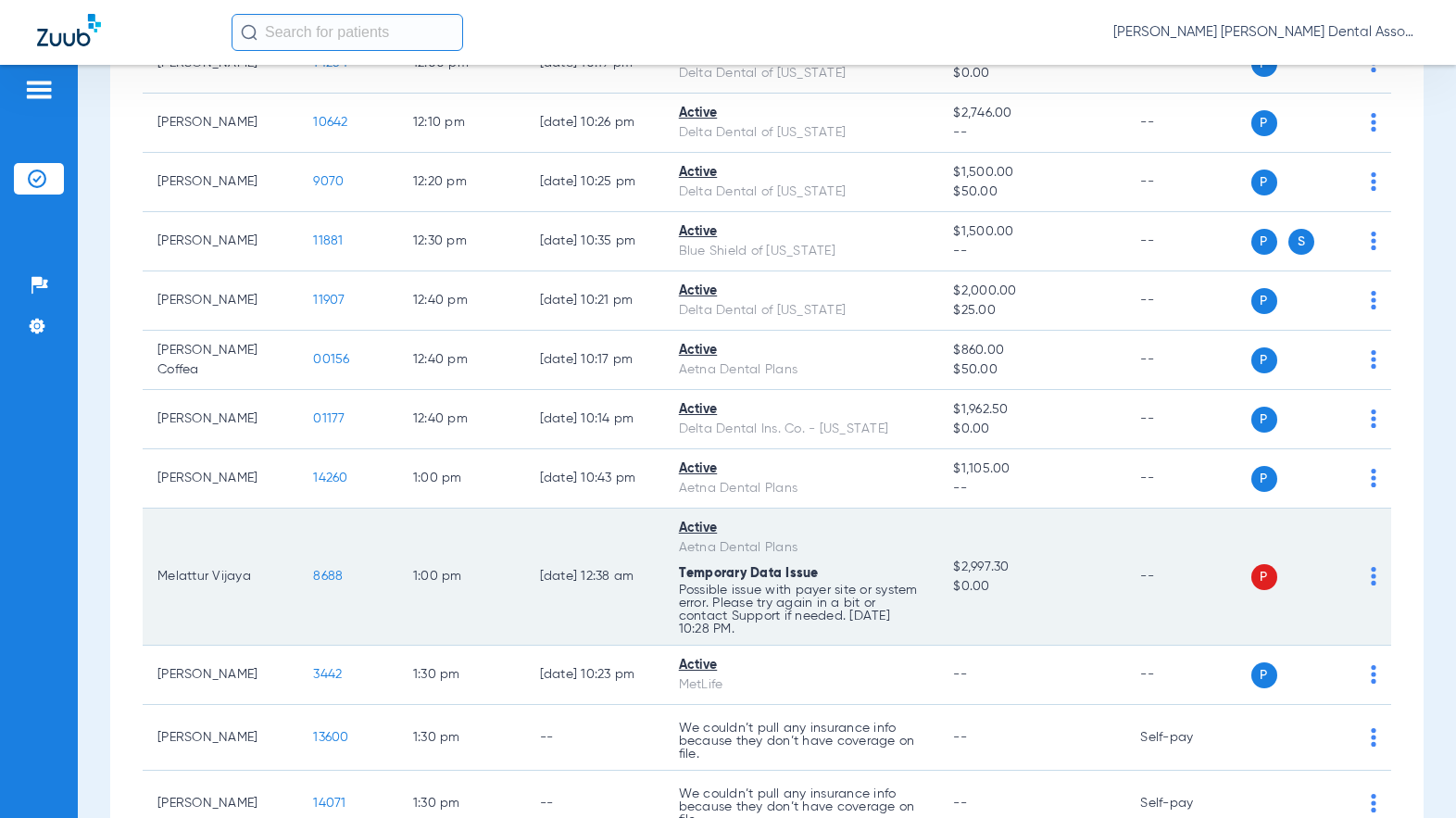 scroll, scrollTop: 1430, scrollLeft: 0, axis: vertical 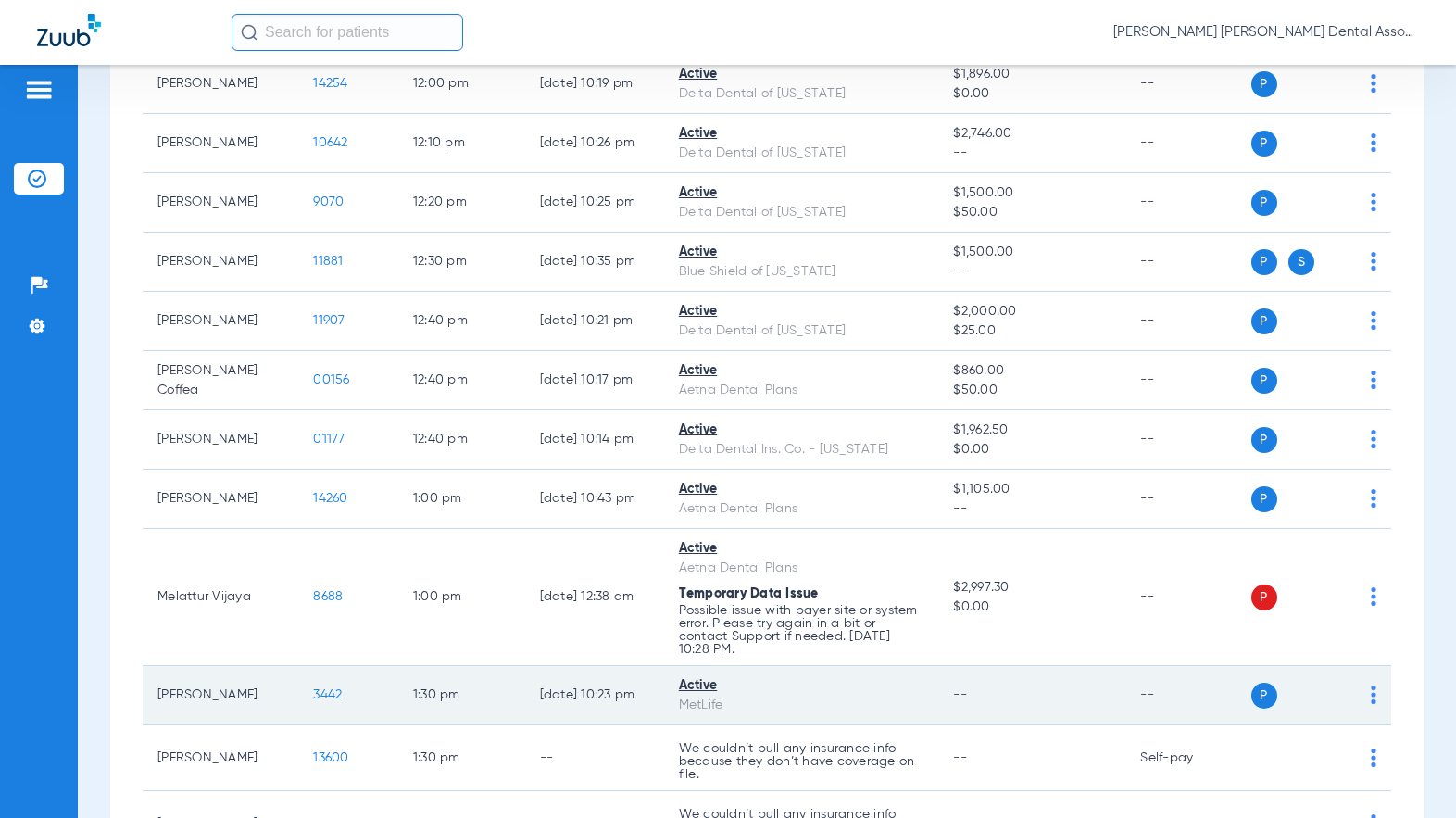 click on "3442" 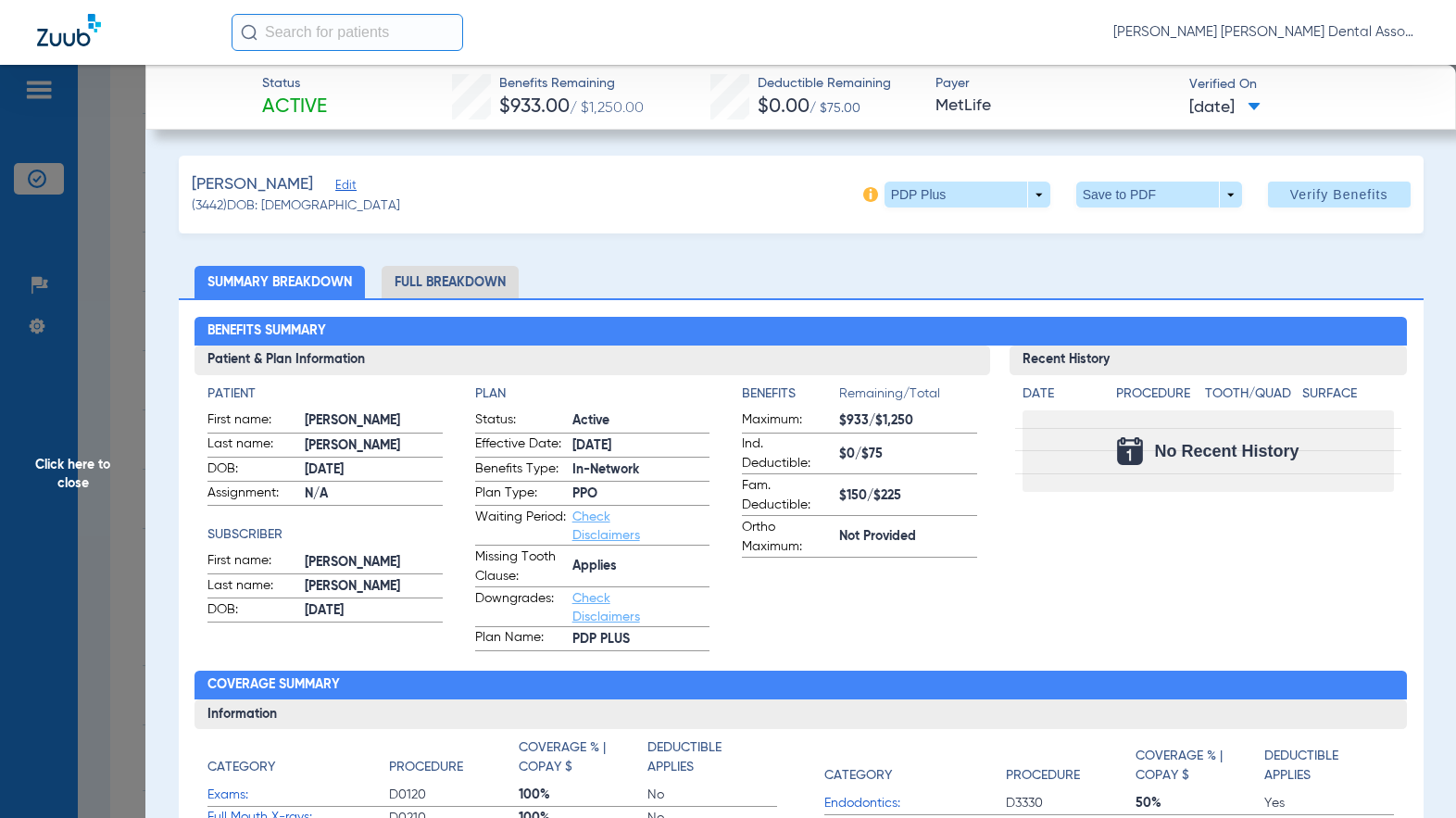 click on "Full Breakdown" 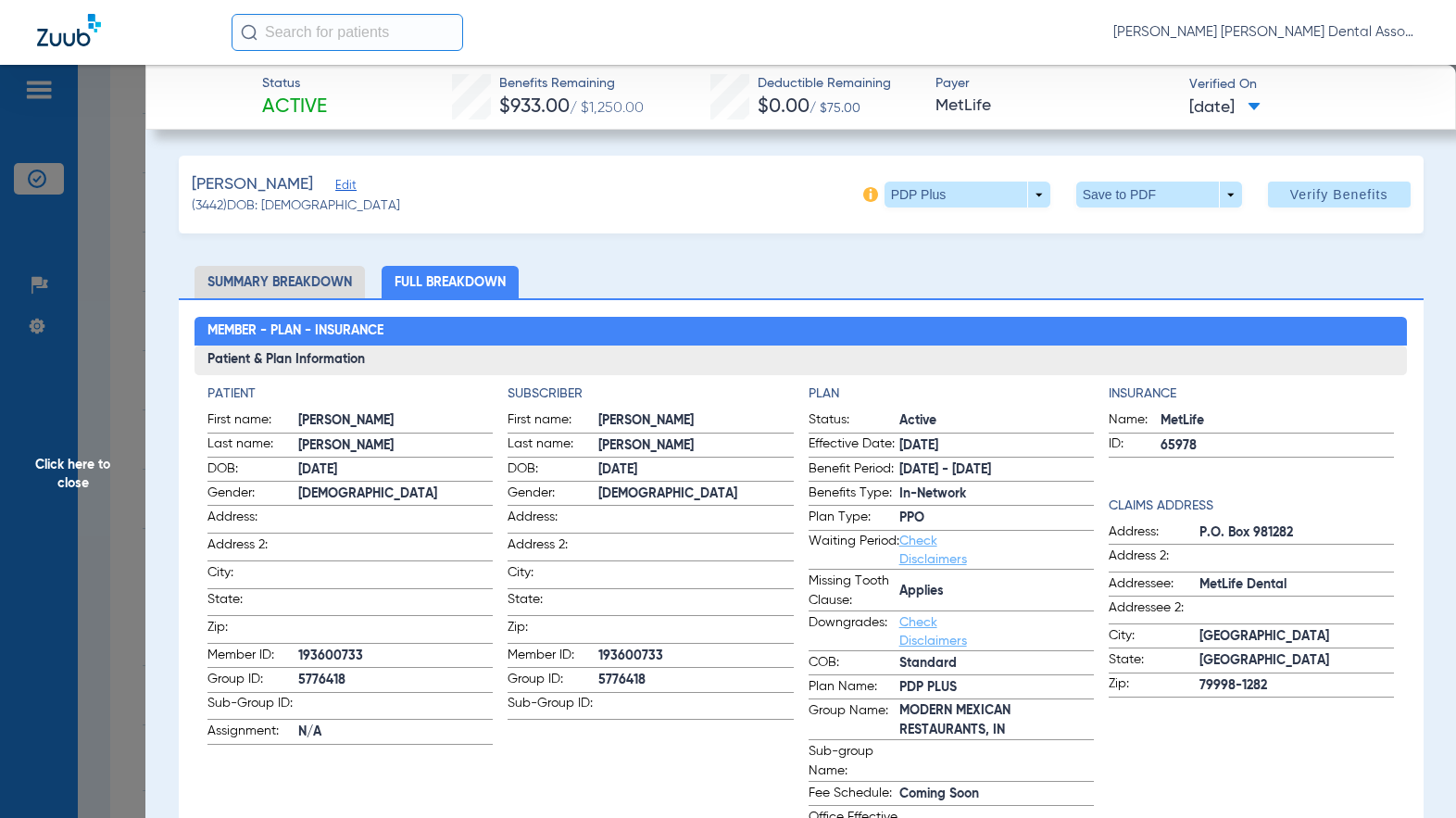 click on "Click here to close" 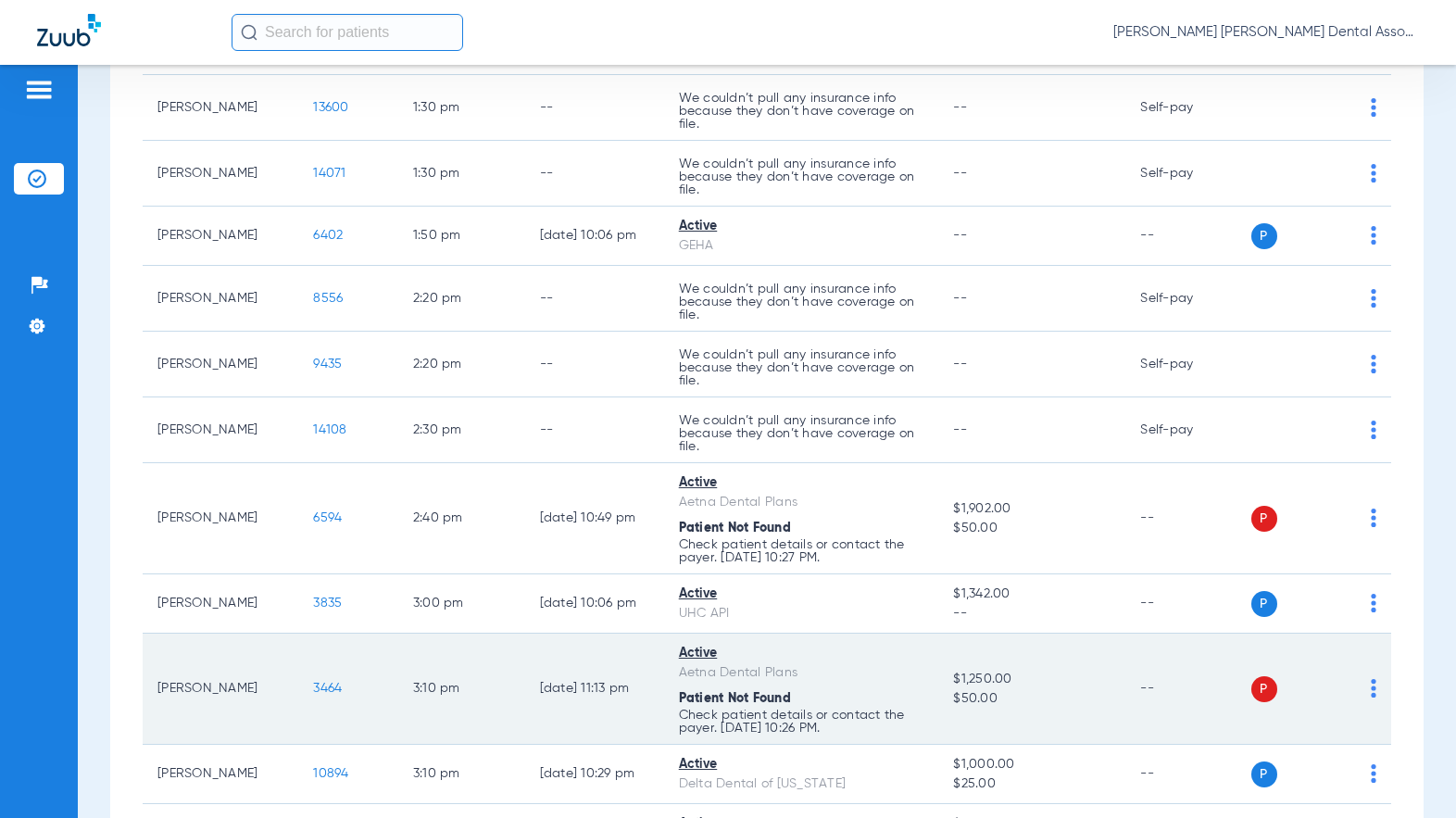 scroll, scrollTop: 2171, scrollLeft: 0, axis: vertical 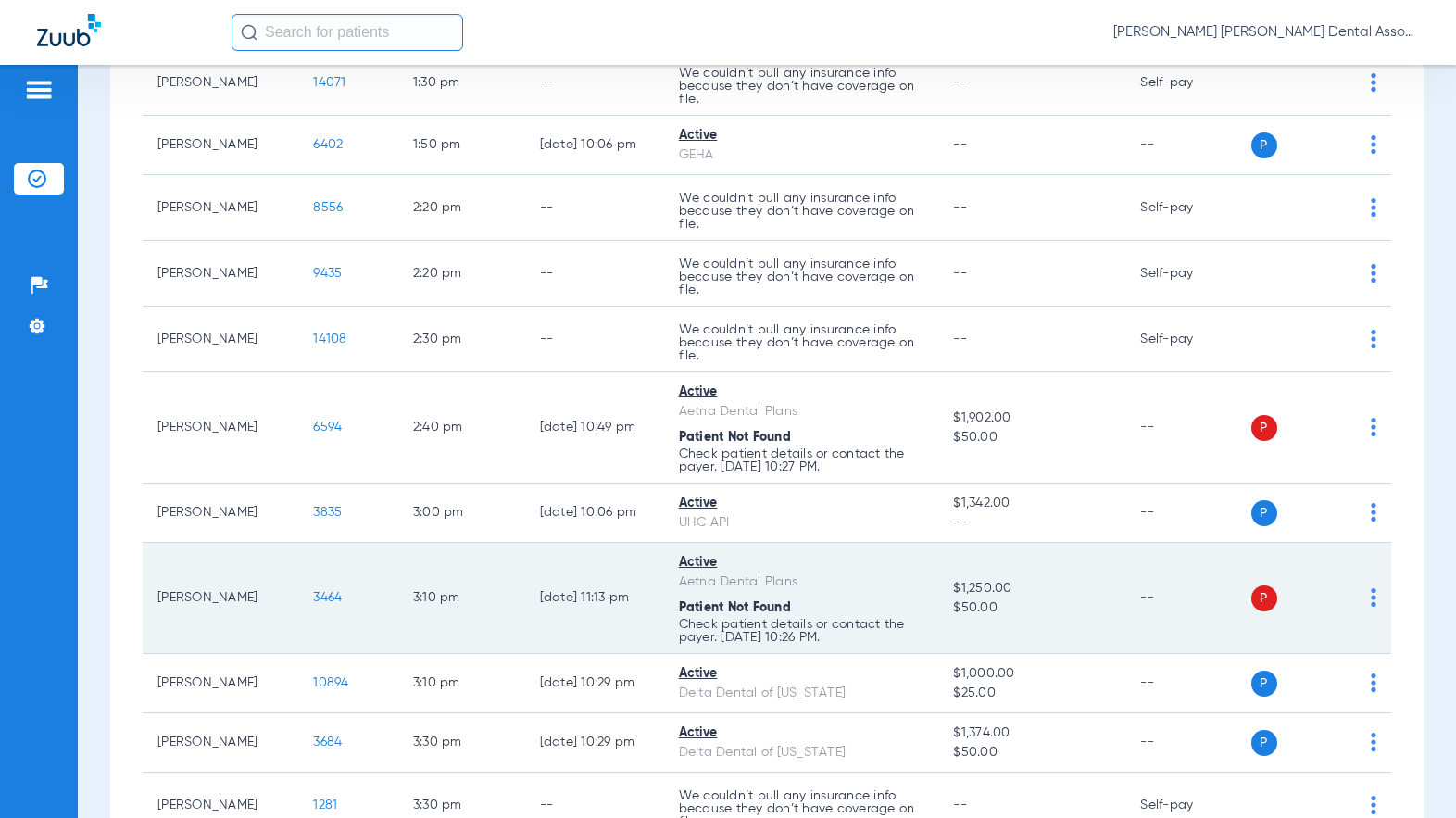 click 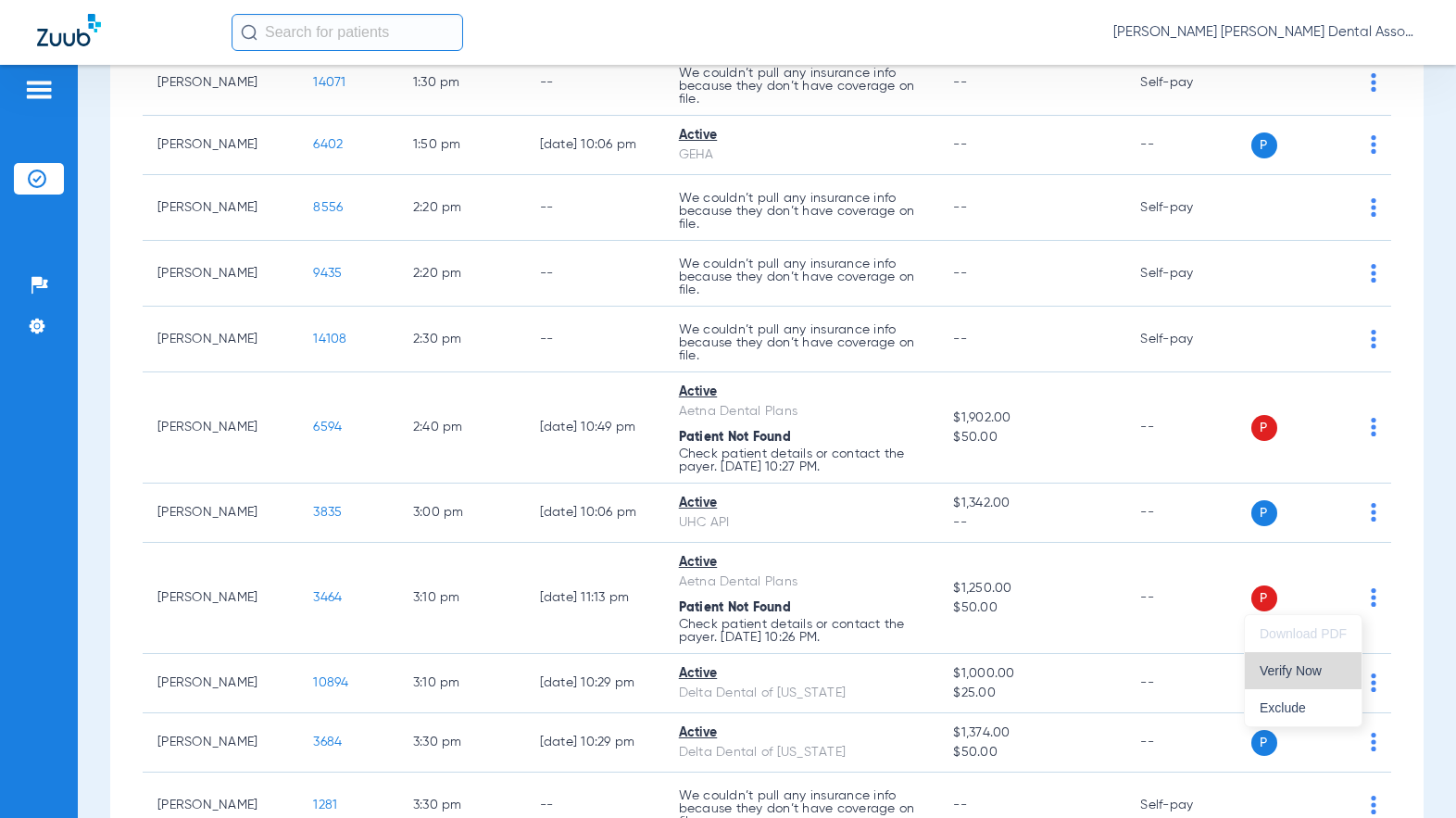 click on "Verify Now" at bounding box center [1303, 671] 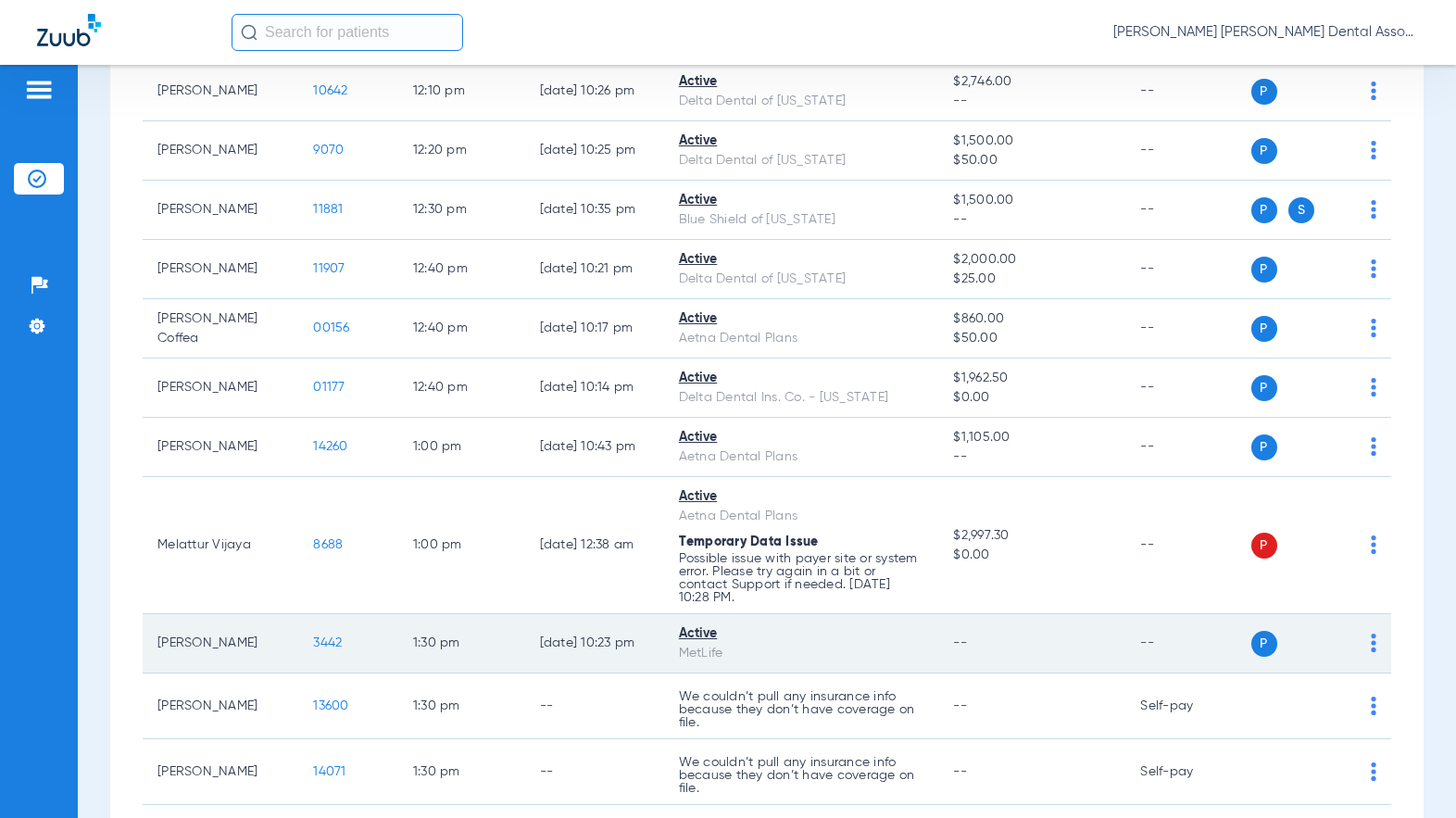 scroll, scrollTop: 1760, scrollLeft: 0, axis: vertical 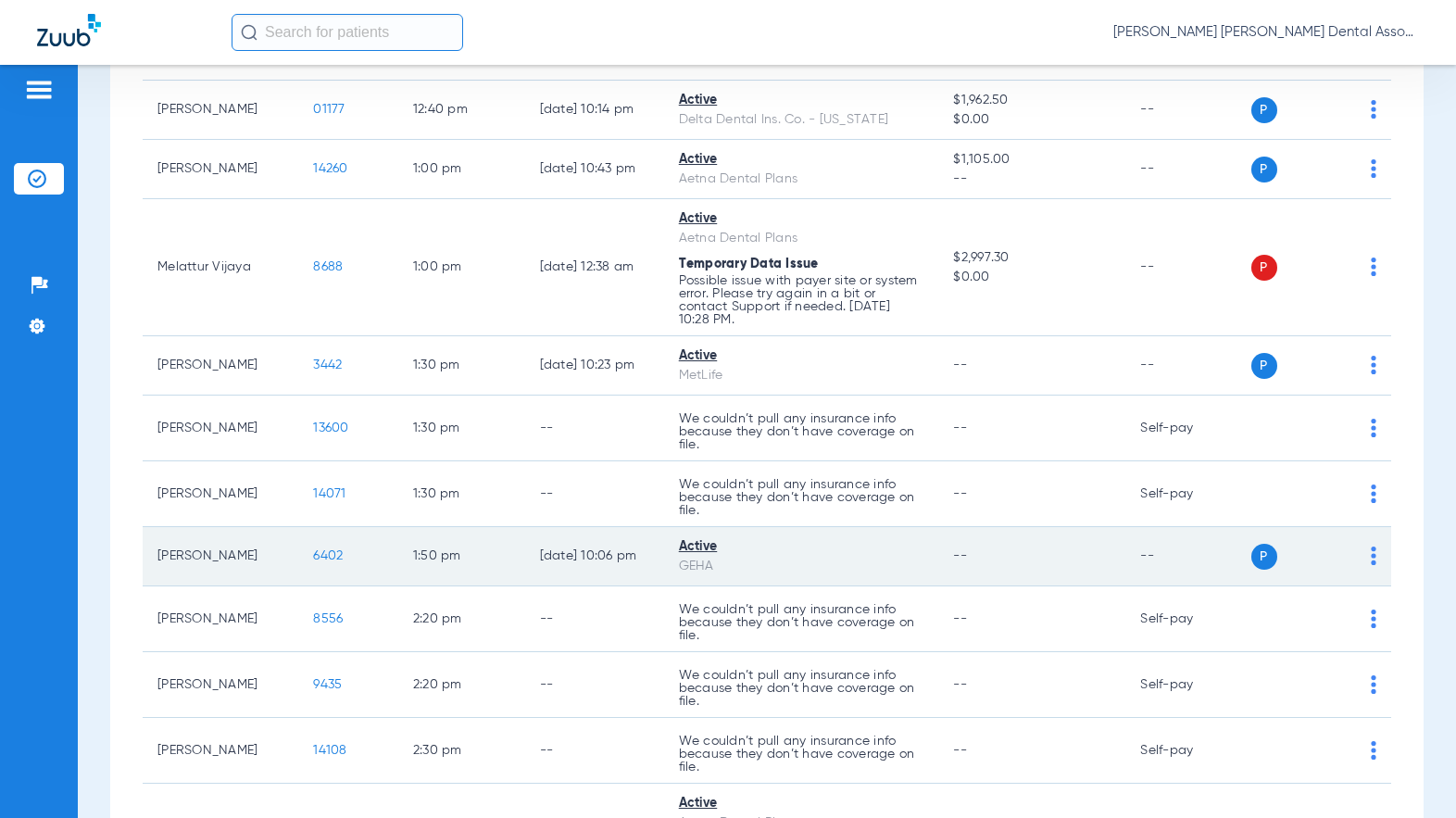 click on "6402" 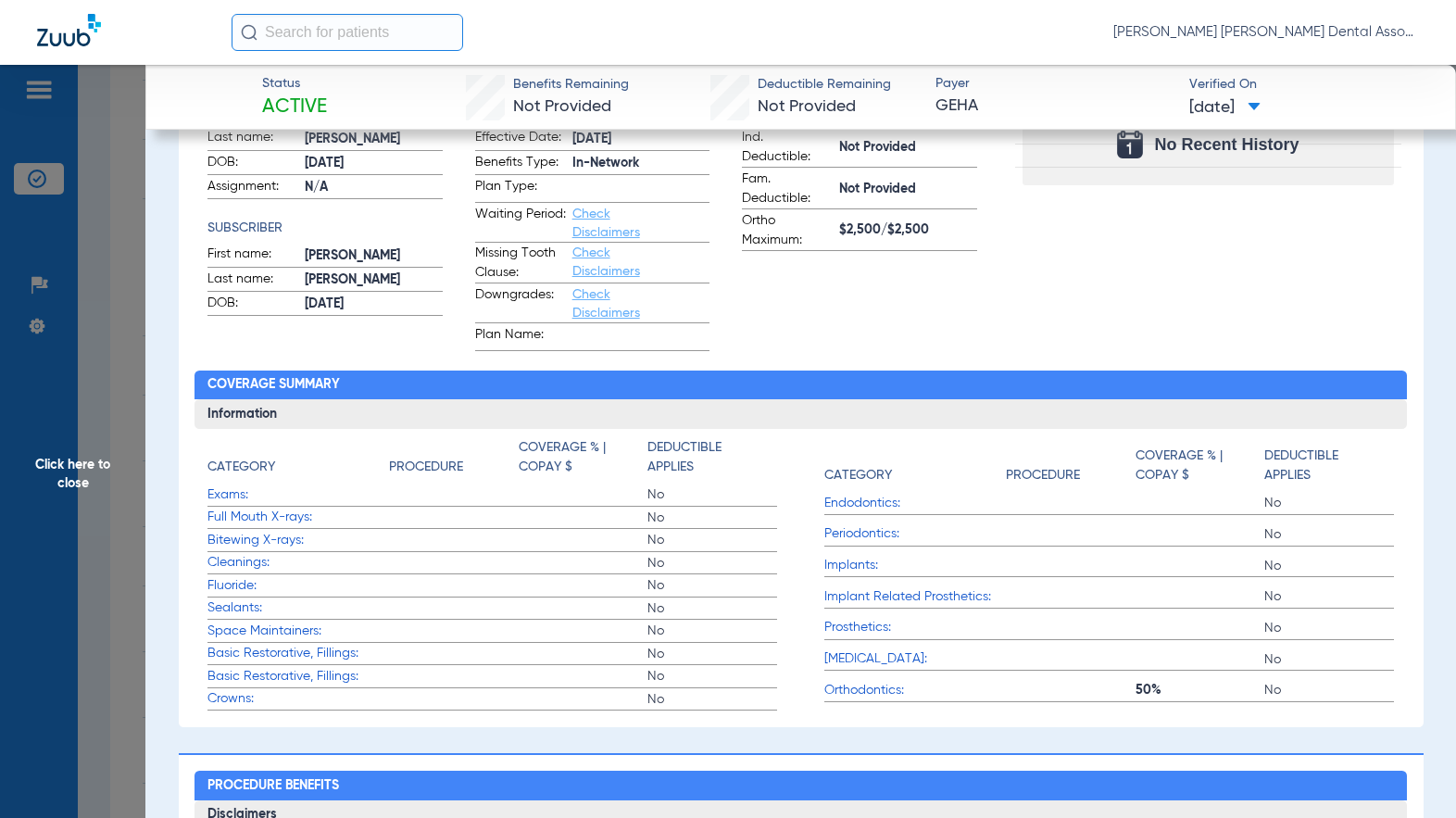 scroll, scrollTop: 463, scrollLeft: 0, axis: vertical 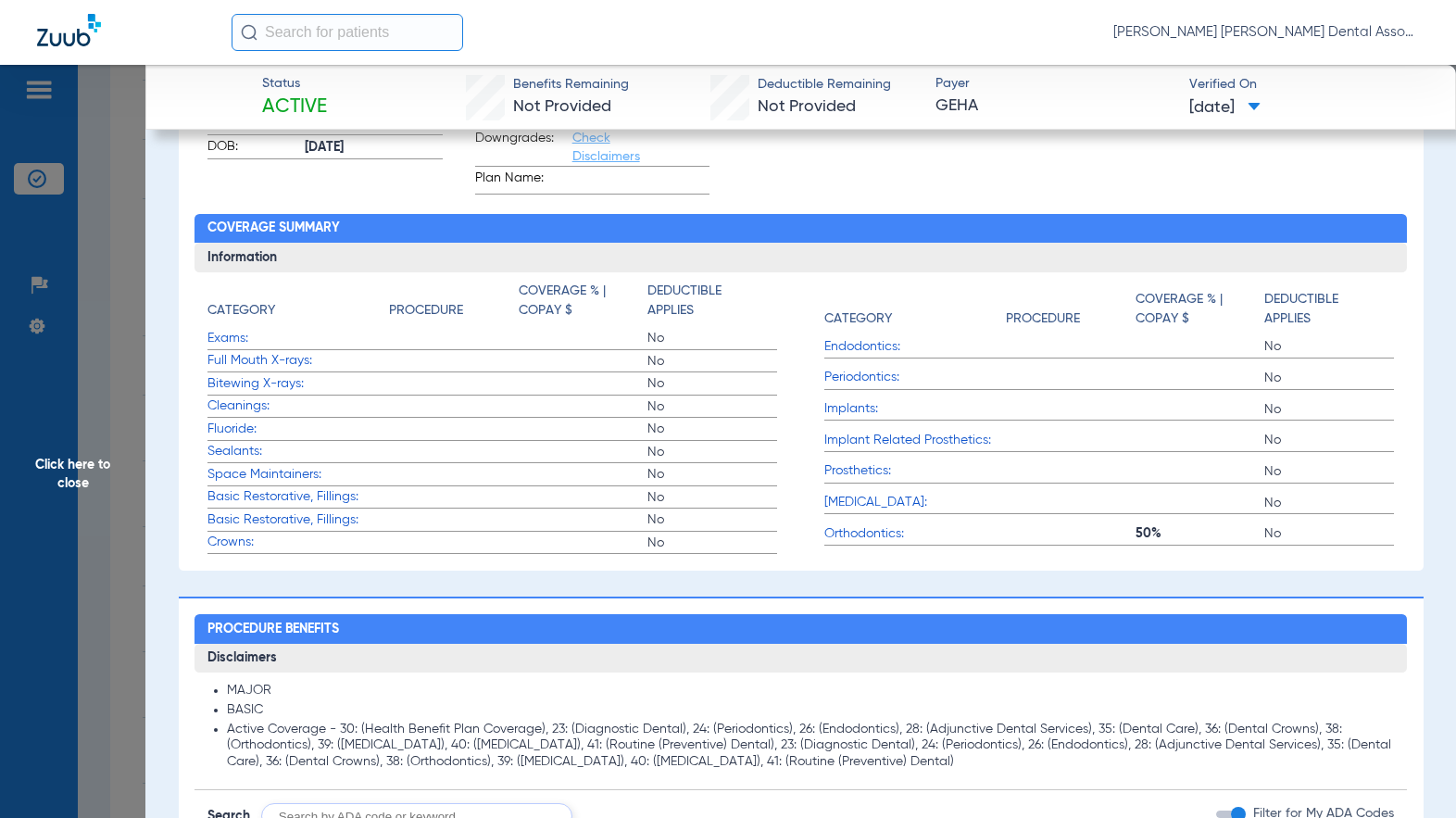 click on "Click here to close" 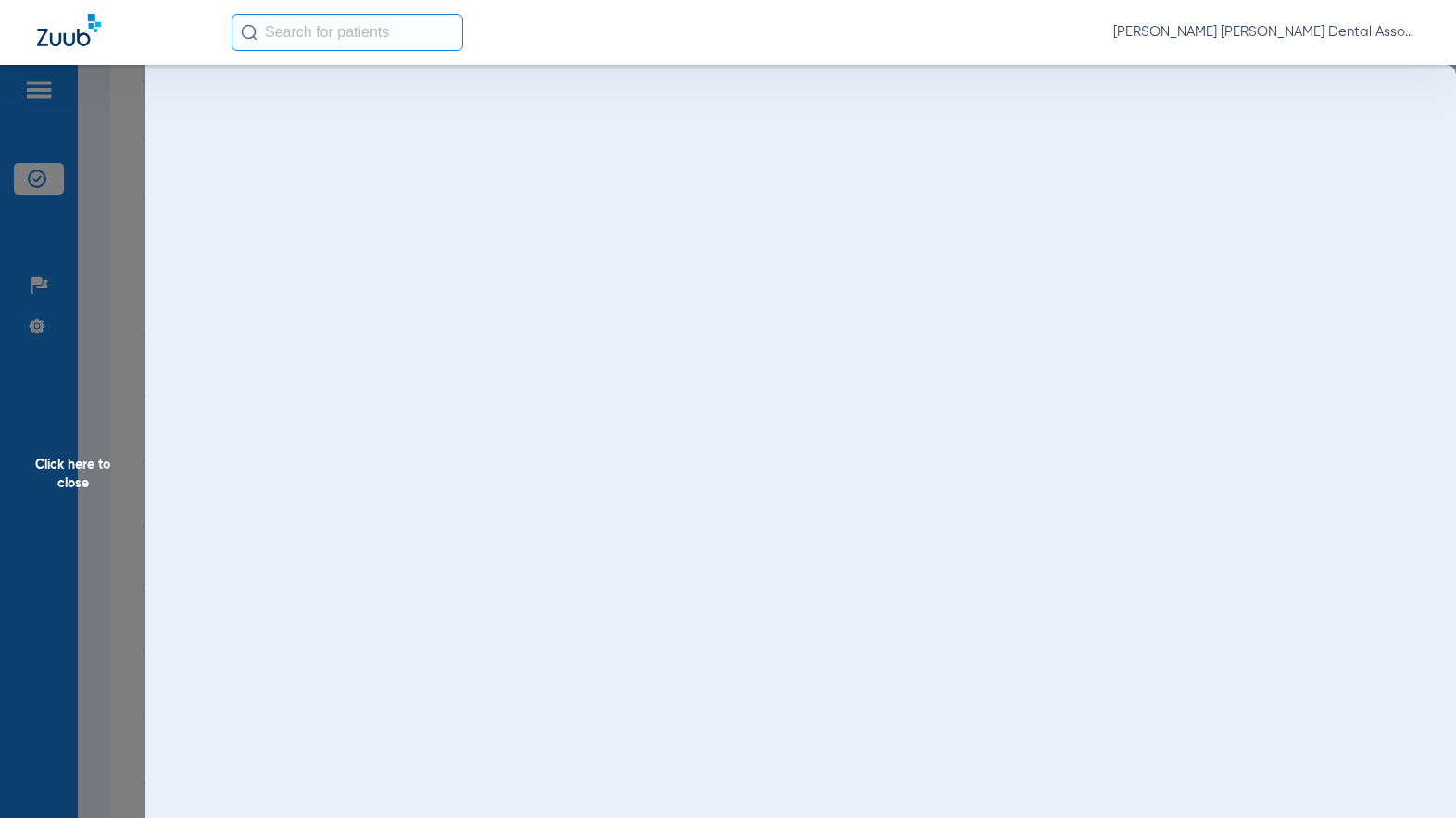 scroll, scrollTop: 0, scrollLeft: 0, axis: both 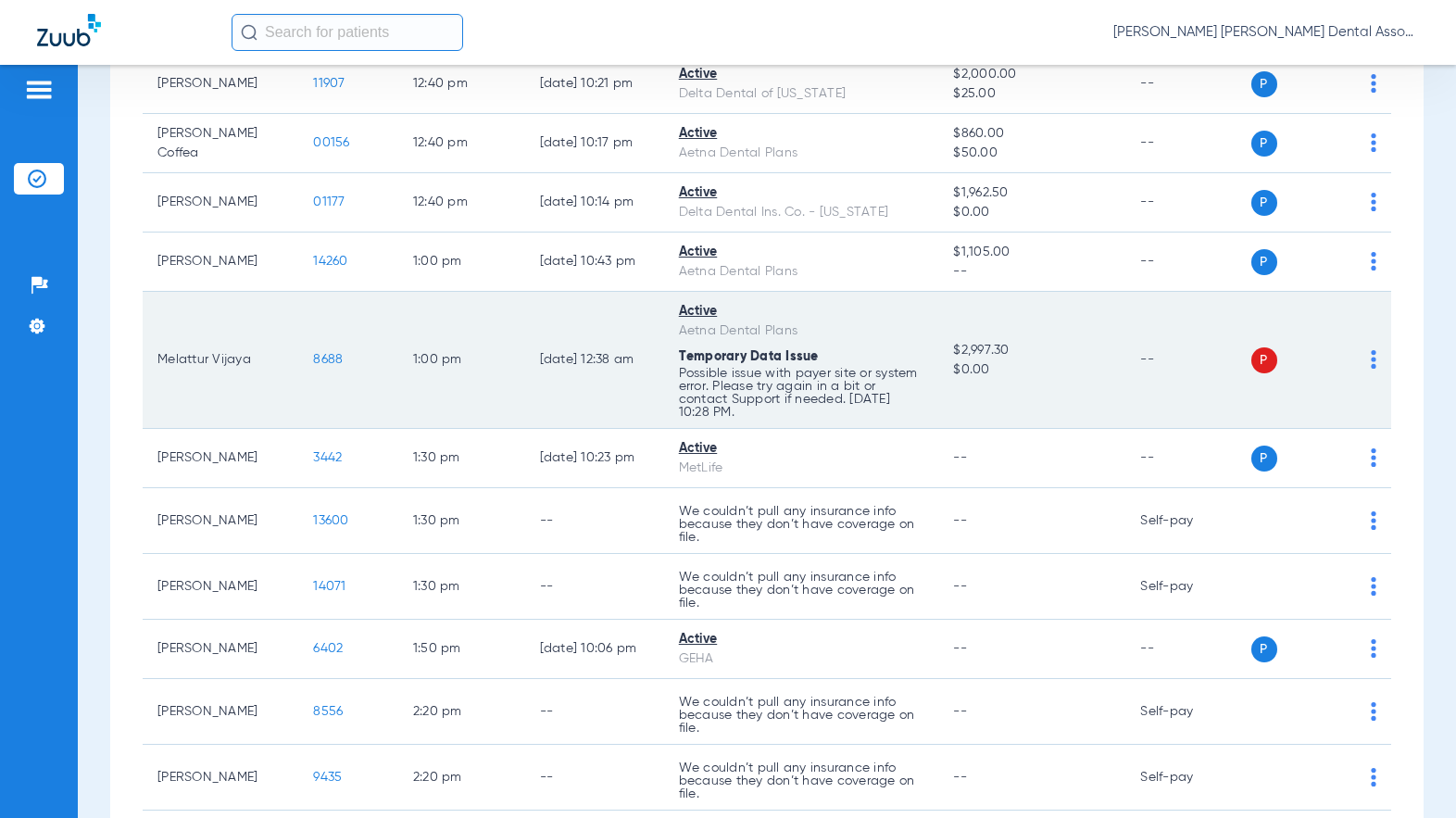 click on "07/08/25 12:38 AM" 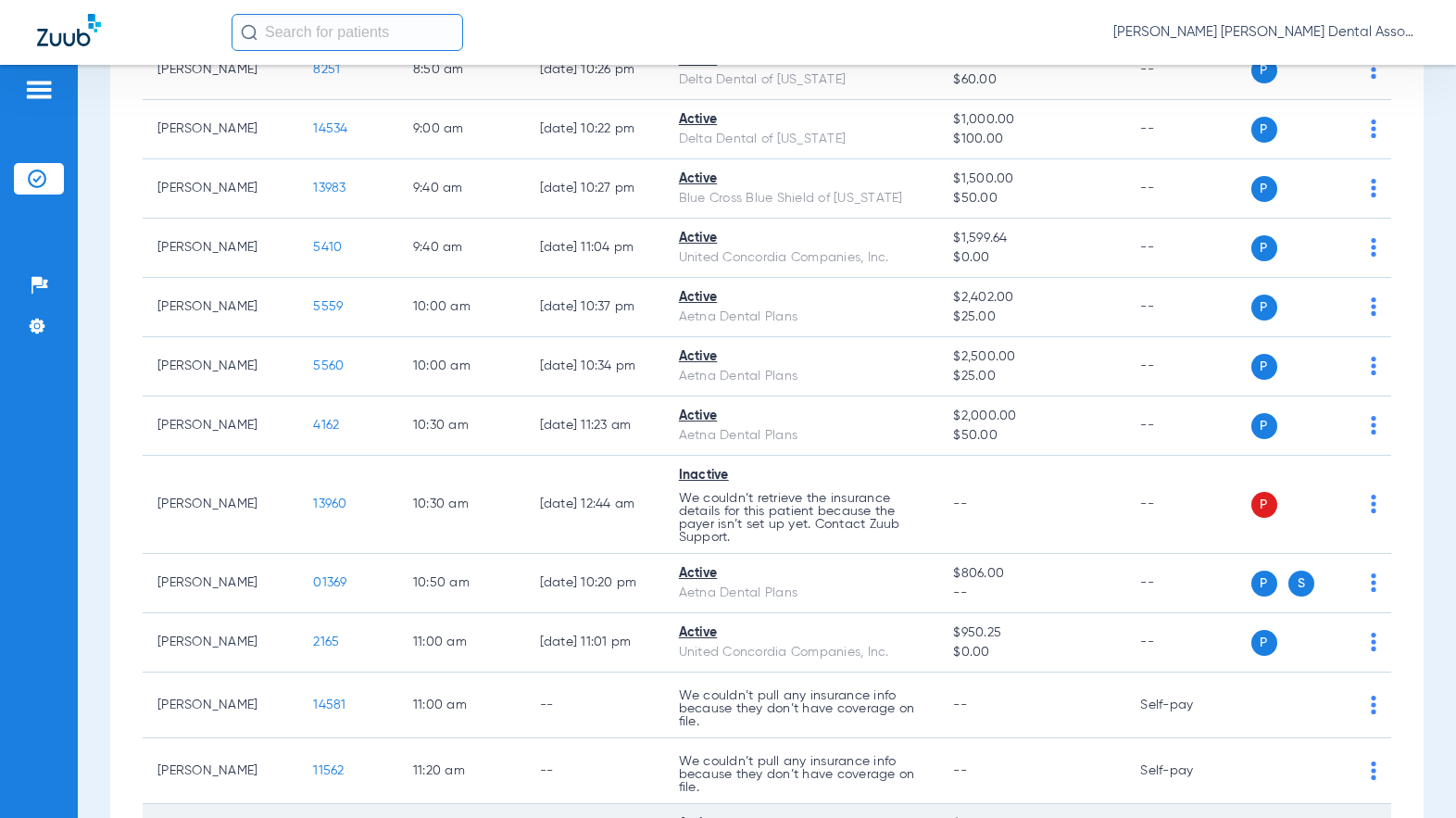 scroll, scrollTop: 463, scrollLeft: 0, axis: vertical 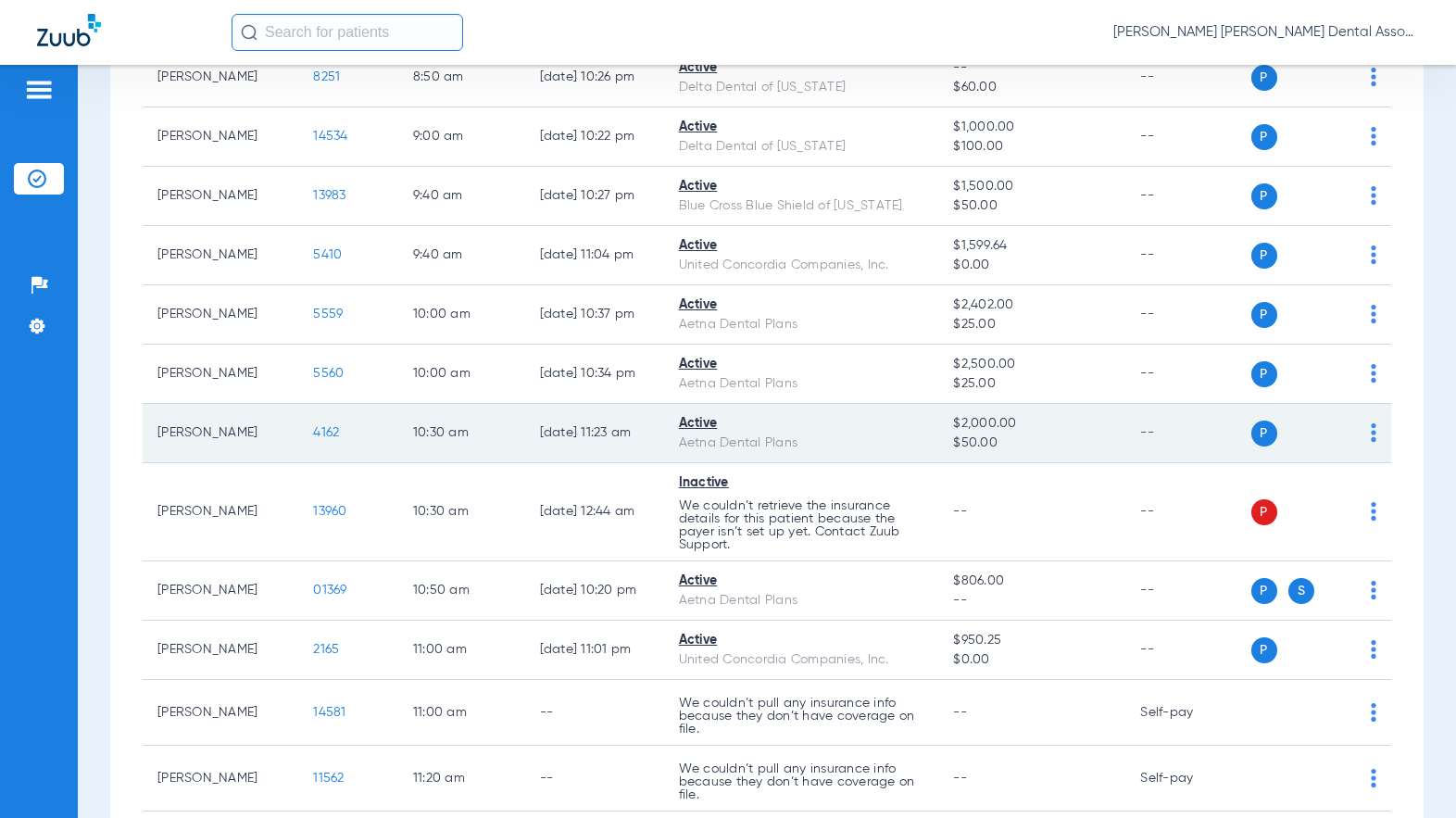 click on "10:30 AM" 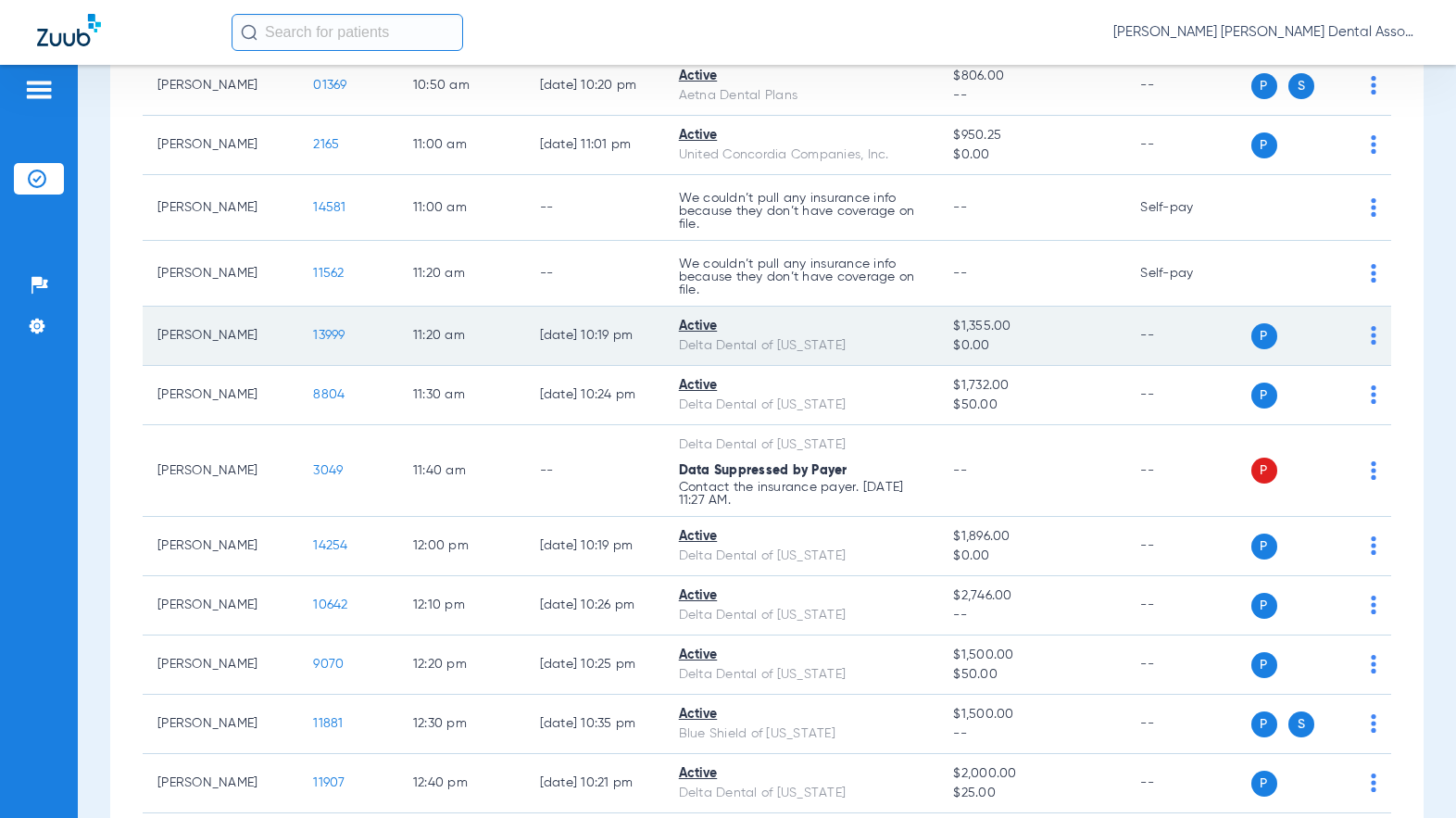 scroll, scrollTop: 1297, scrollLeft: 0, axis: vertical 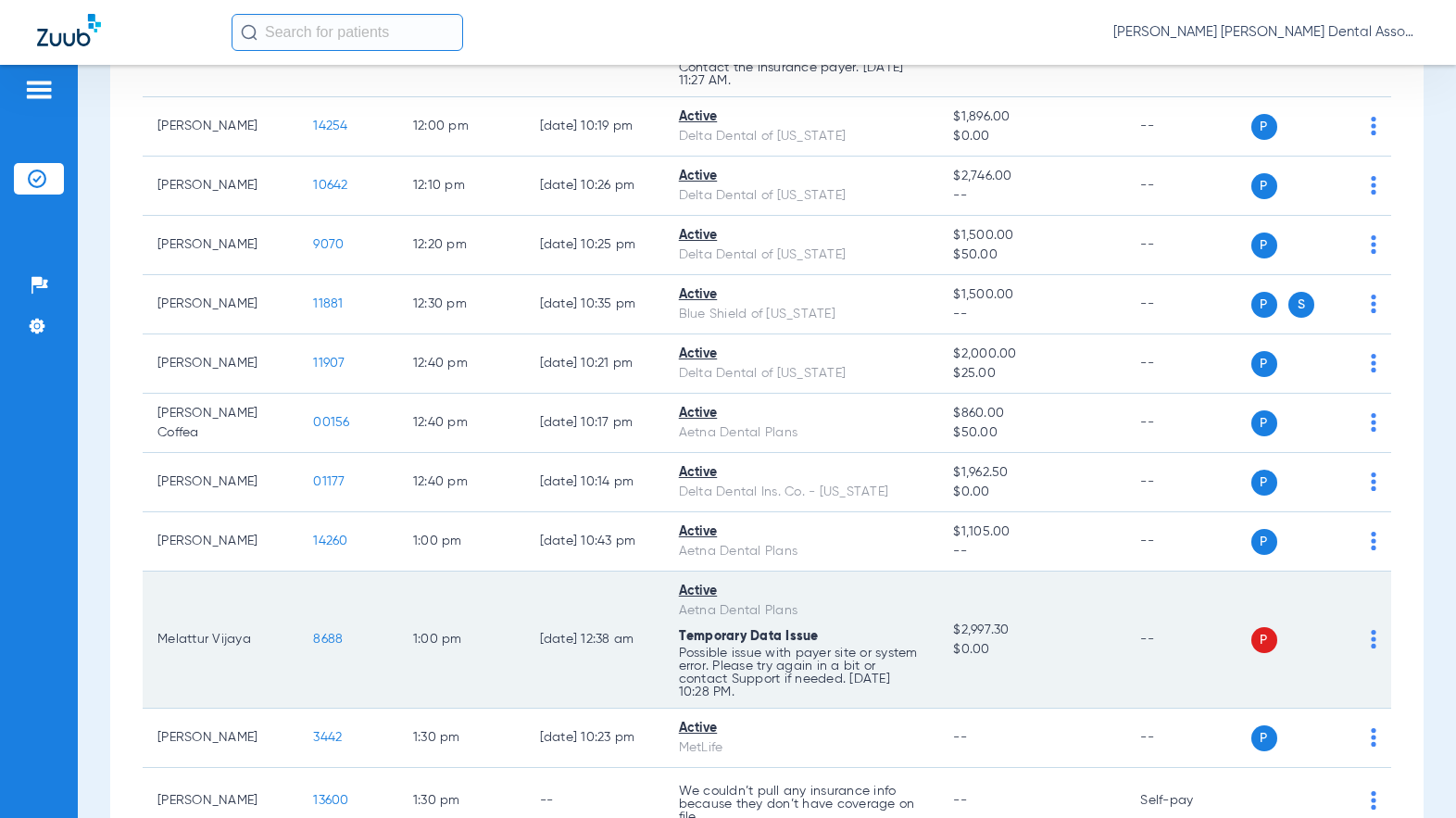 click 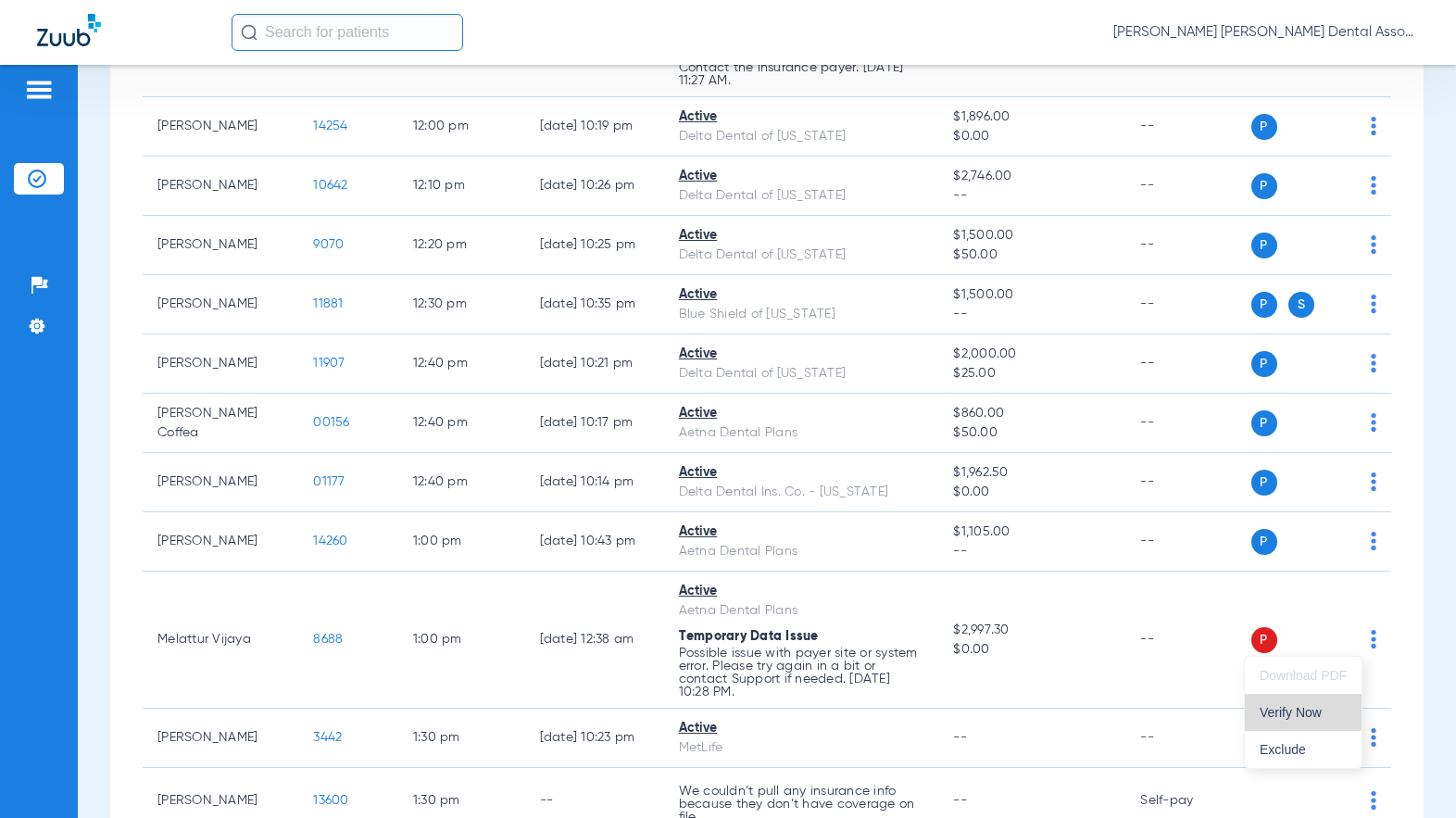 click on "Verify Now" at bounding box center (1303, 712) 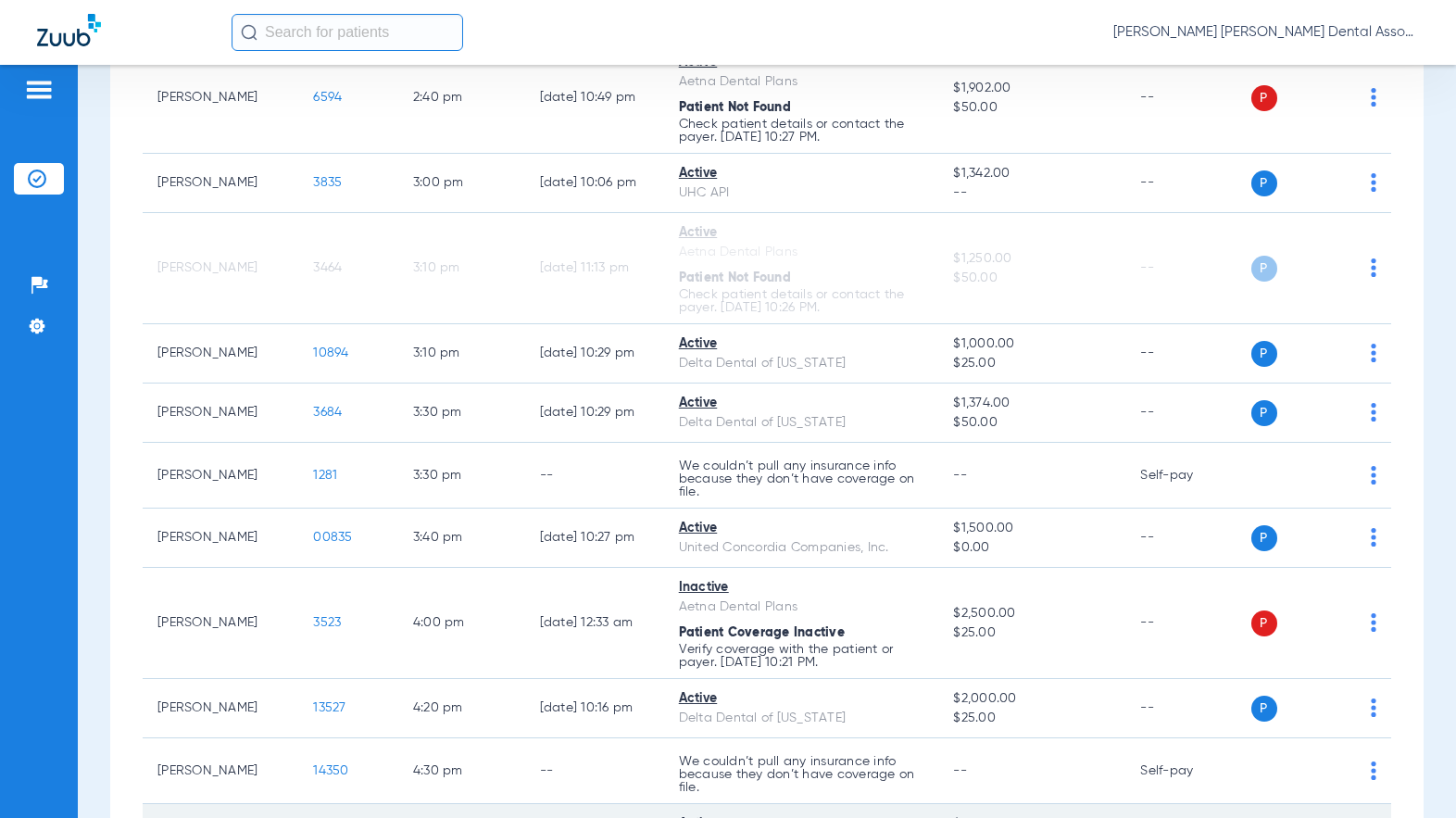 scroll, scrollTop: 2725, scrollLeft: 0, axis: vertical 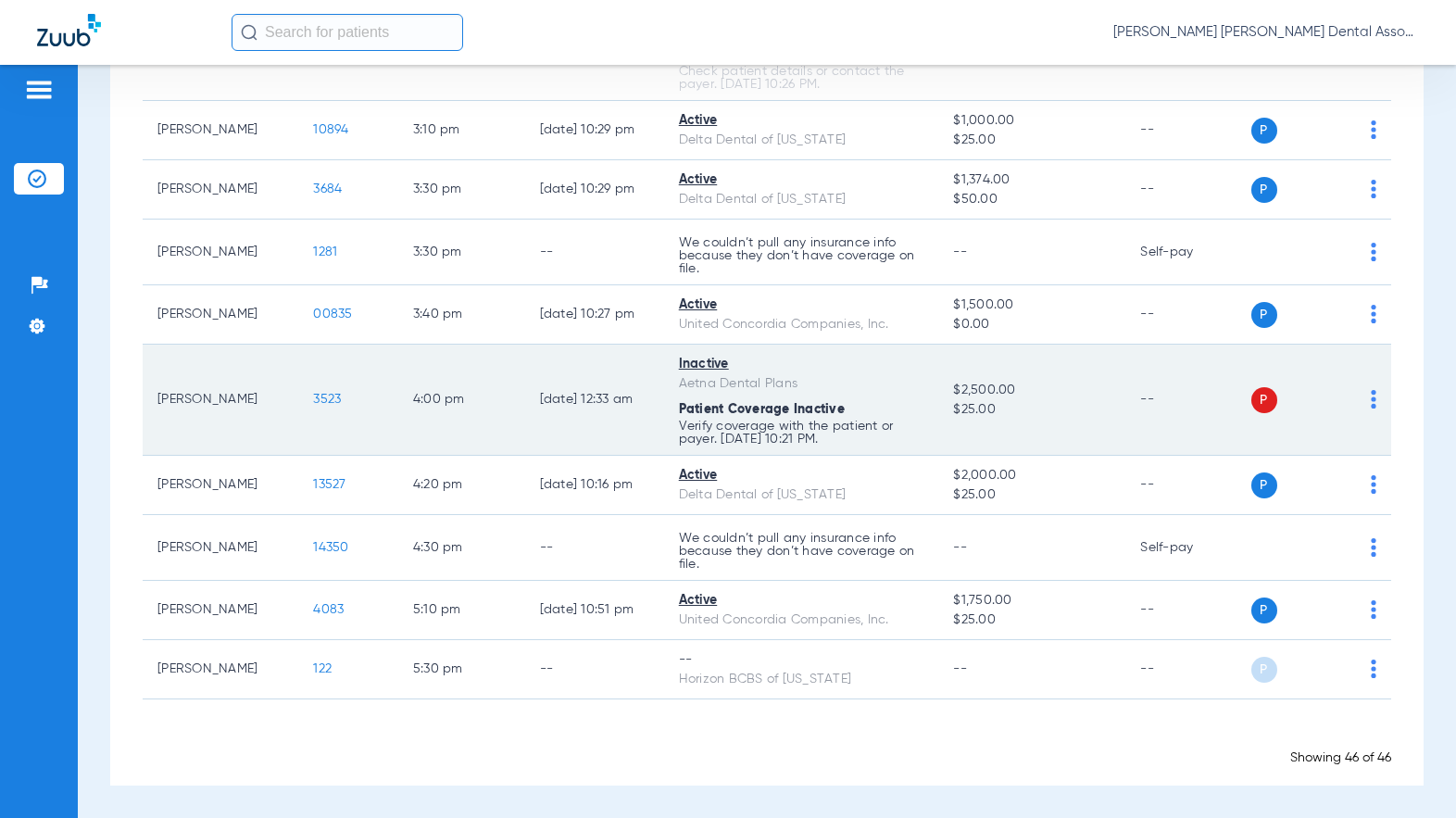 click 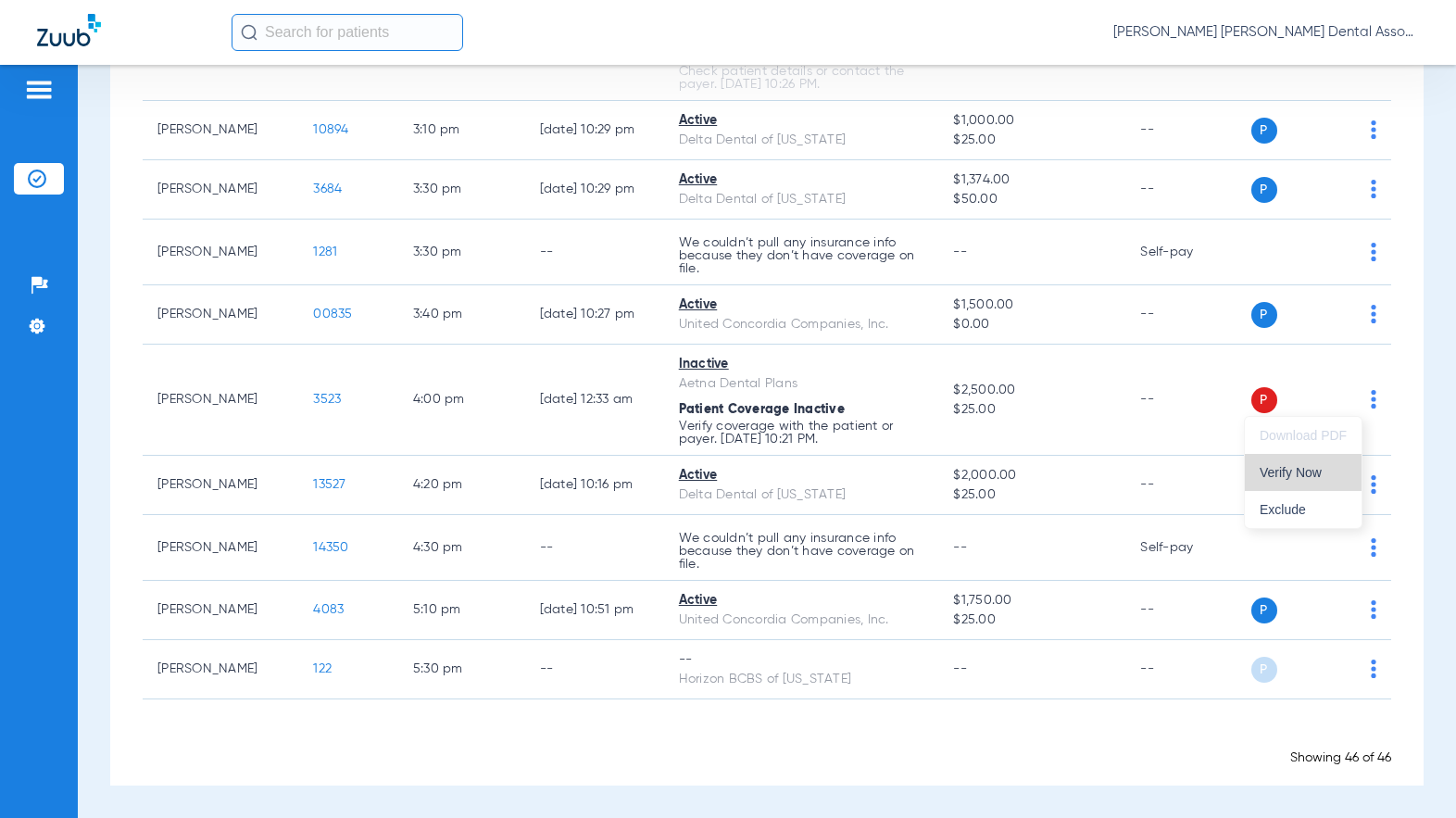 click on "Verify Now" at bounding box center (1303, 472) 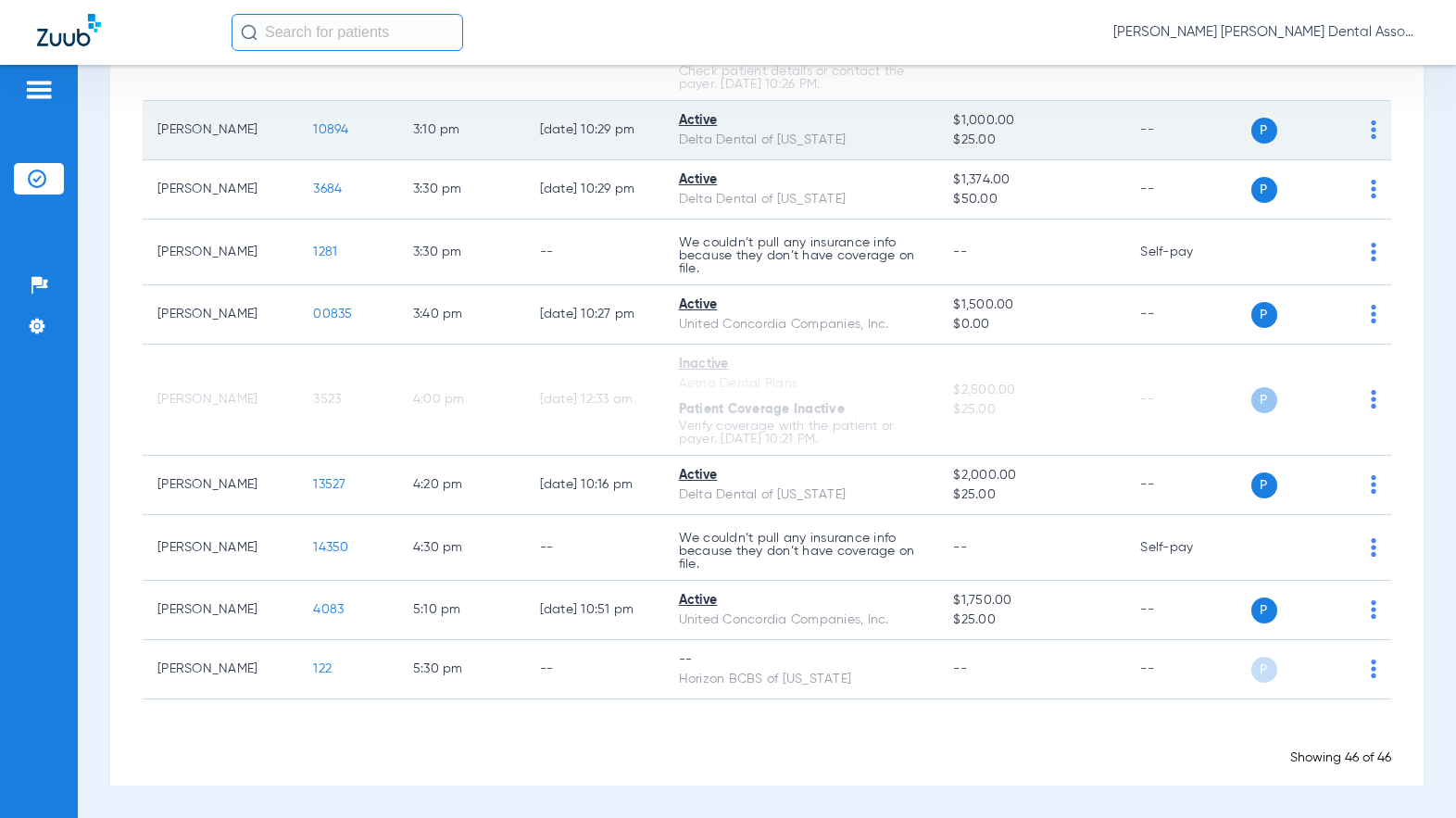 click on "3:10 PM" 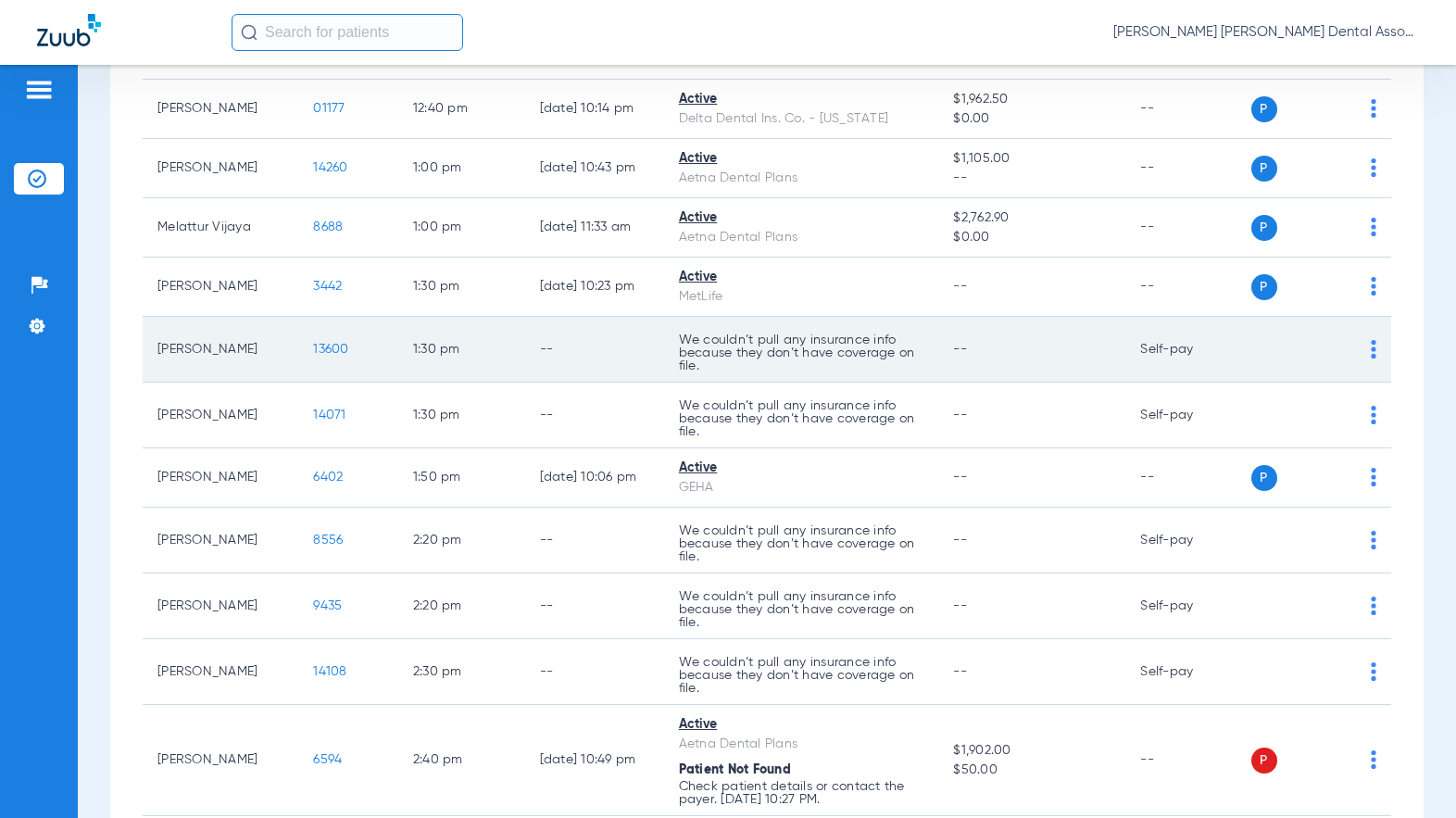 scroll, scrollTop: 1298, scrollLeft: 0, axis: vertical 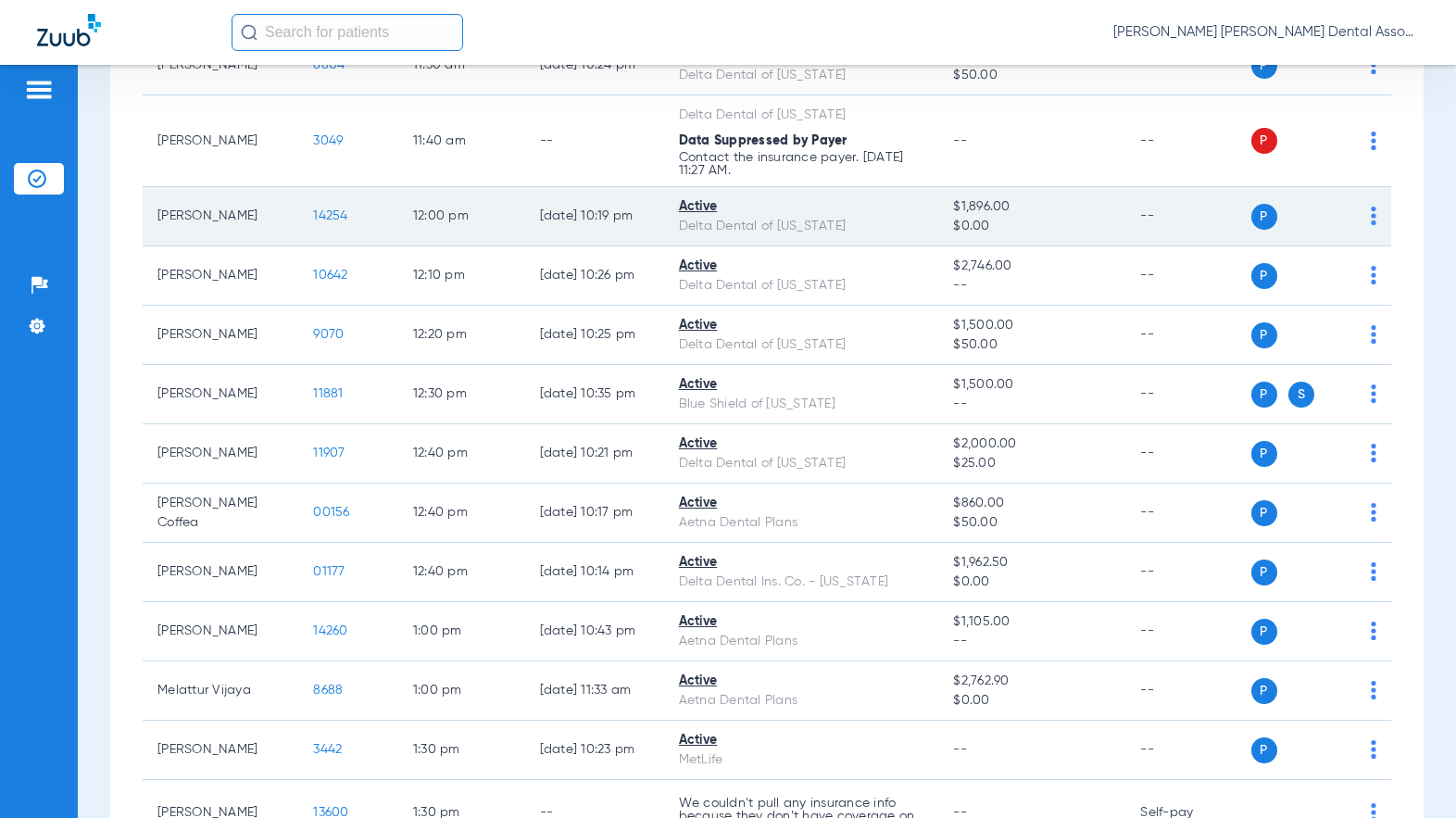 click on "[DATE] 10:19 PM" 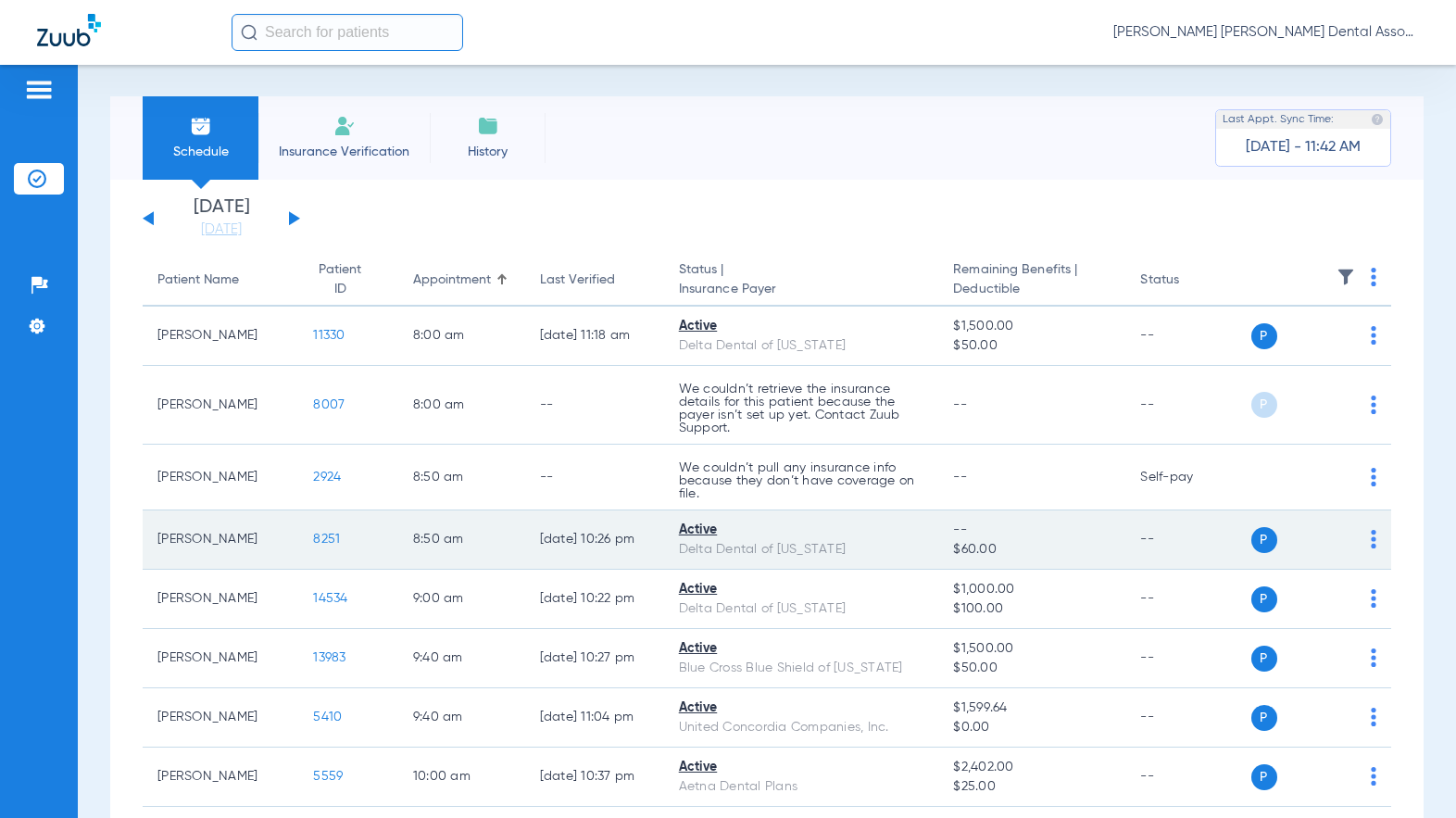 scroll, scrollTop: 0, scrollLeft: 0, axis: both 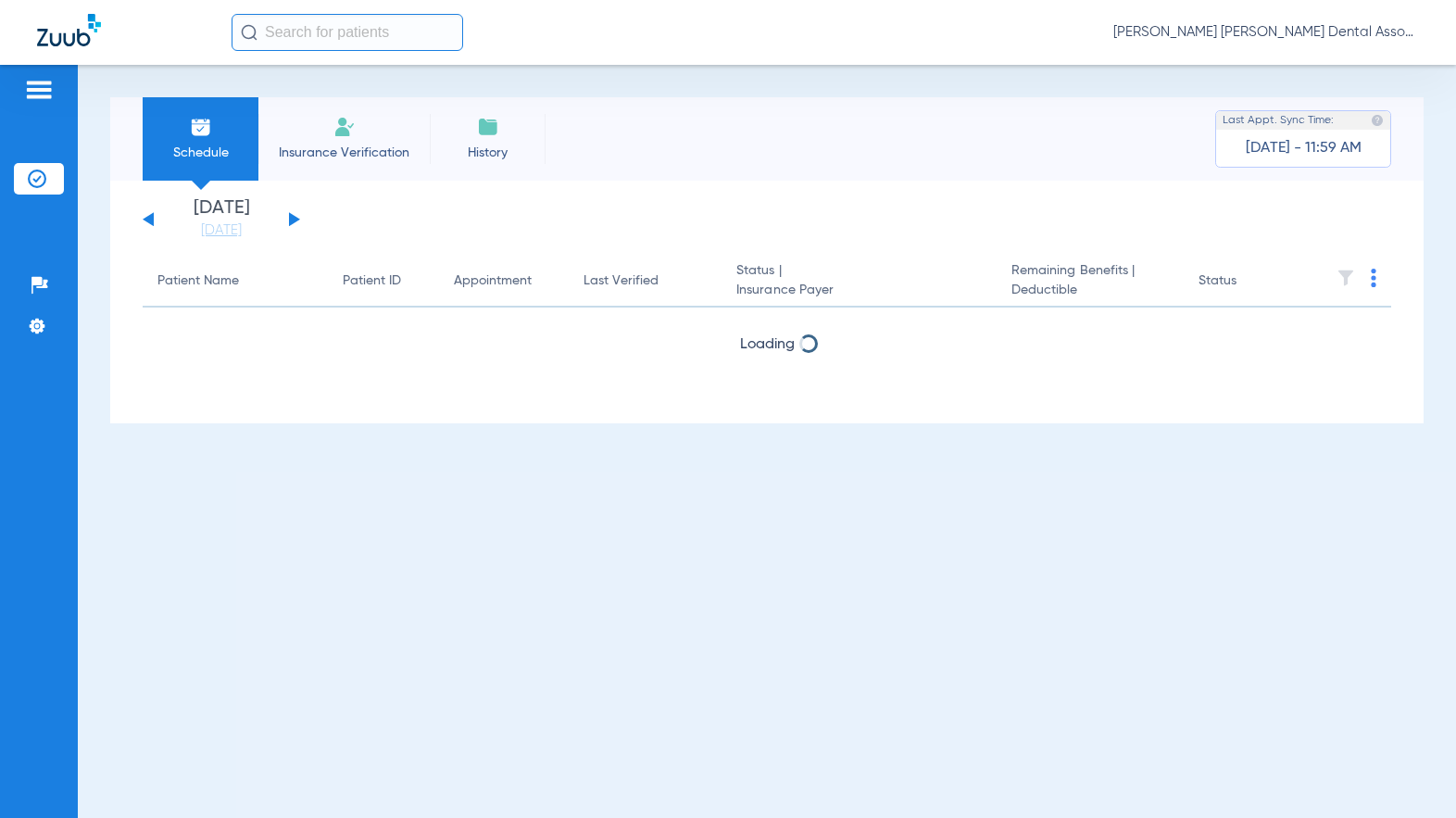 click 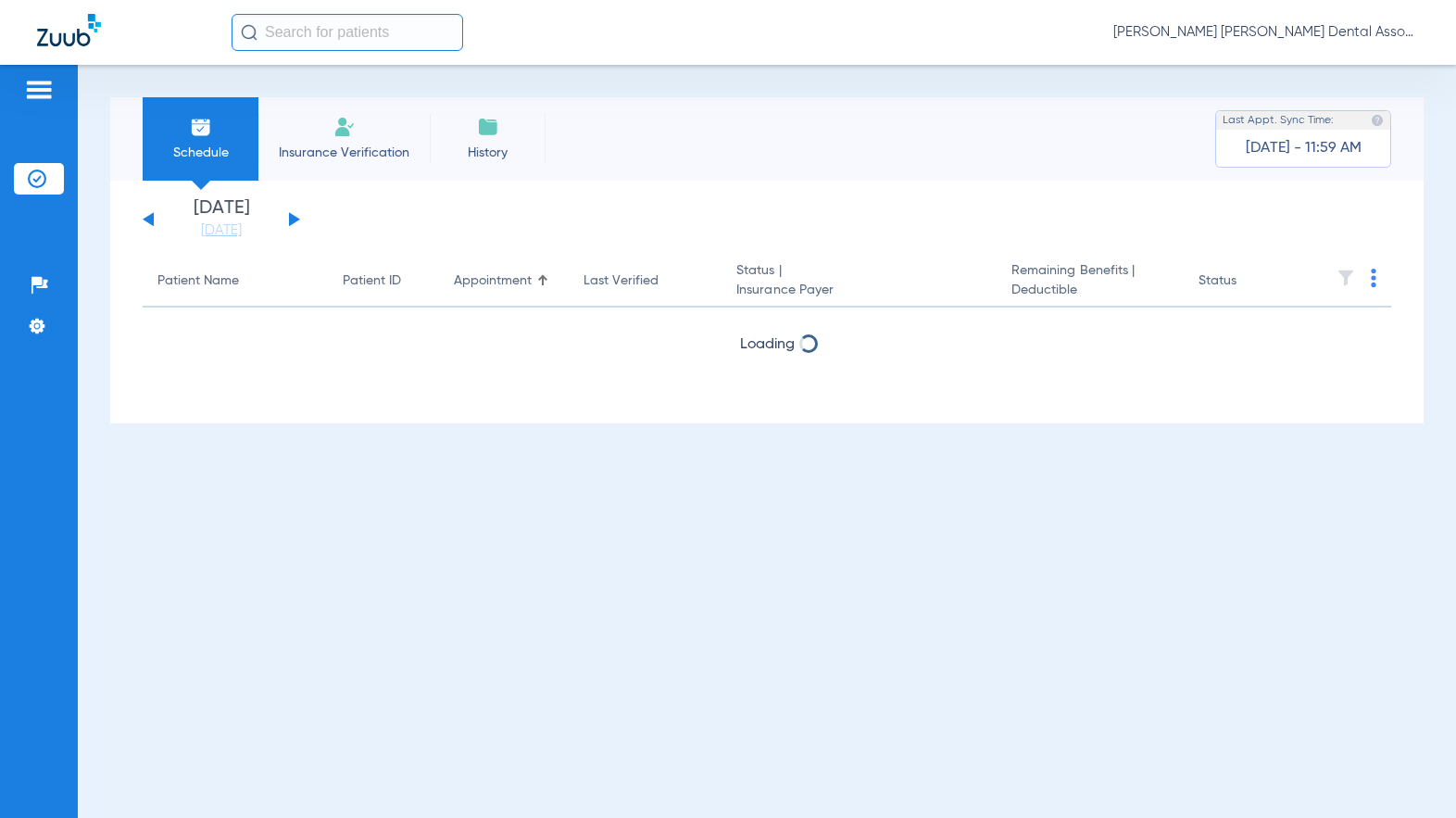 click 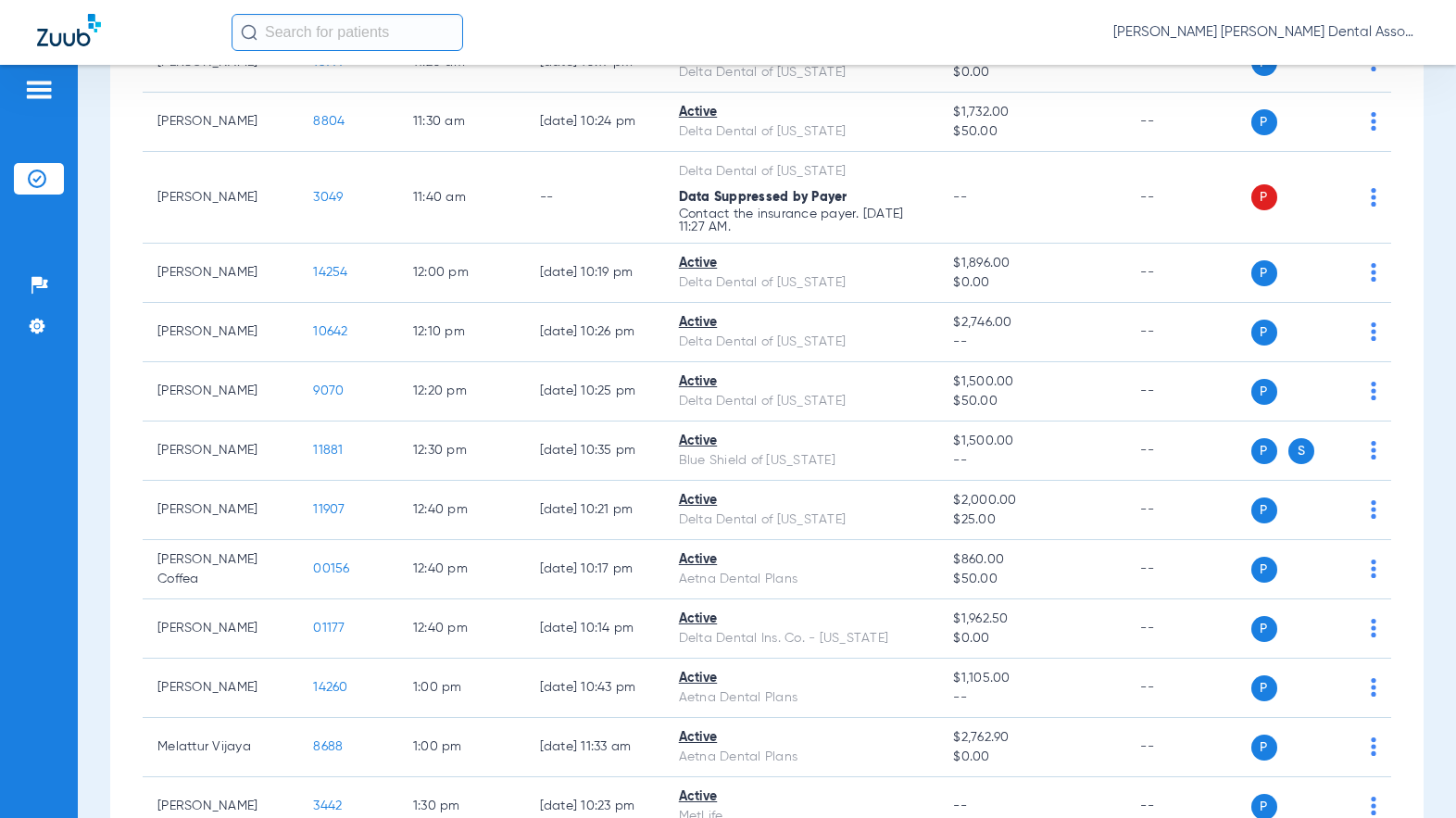 scroll, scrollTop: 1482, scrollLeft: 0, axis: vertical 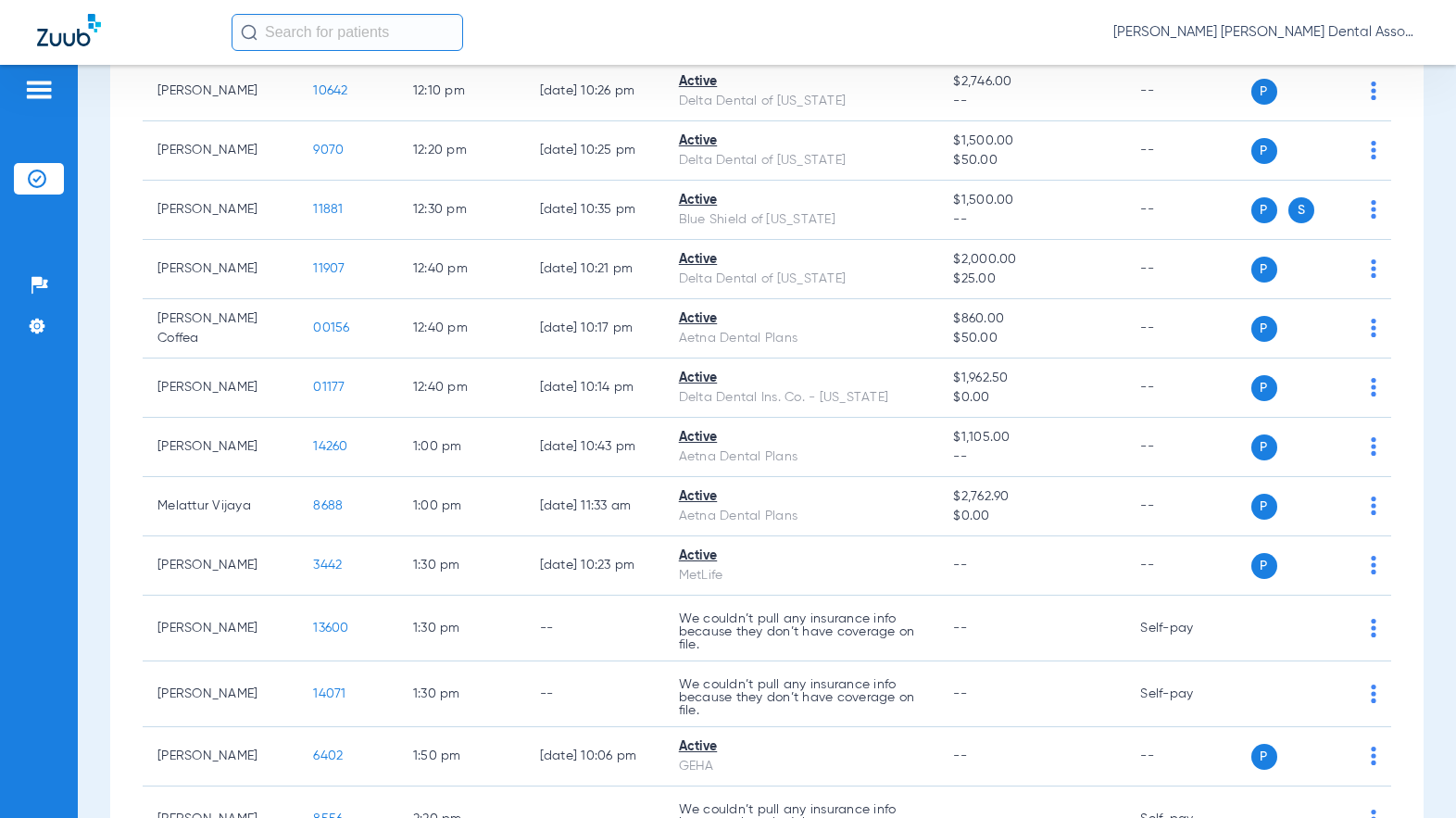 drag, startPoint x: 647, startPoint y: 31, endPoint x: 652, endPoint y: 19, distance: 13 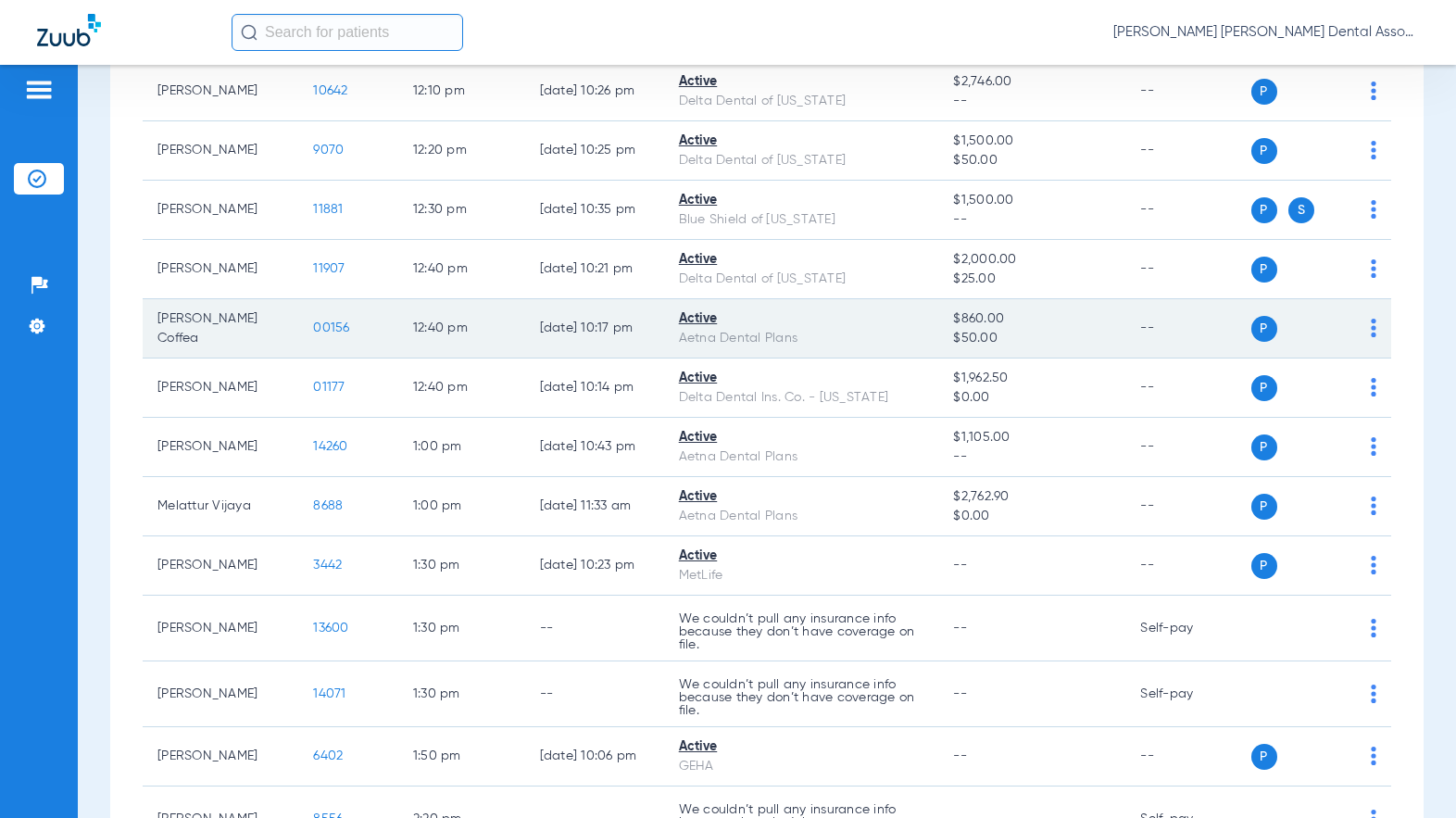 click on "[DATE] 10:17 PM" 